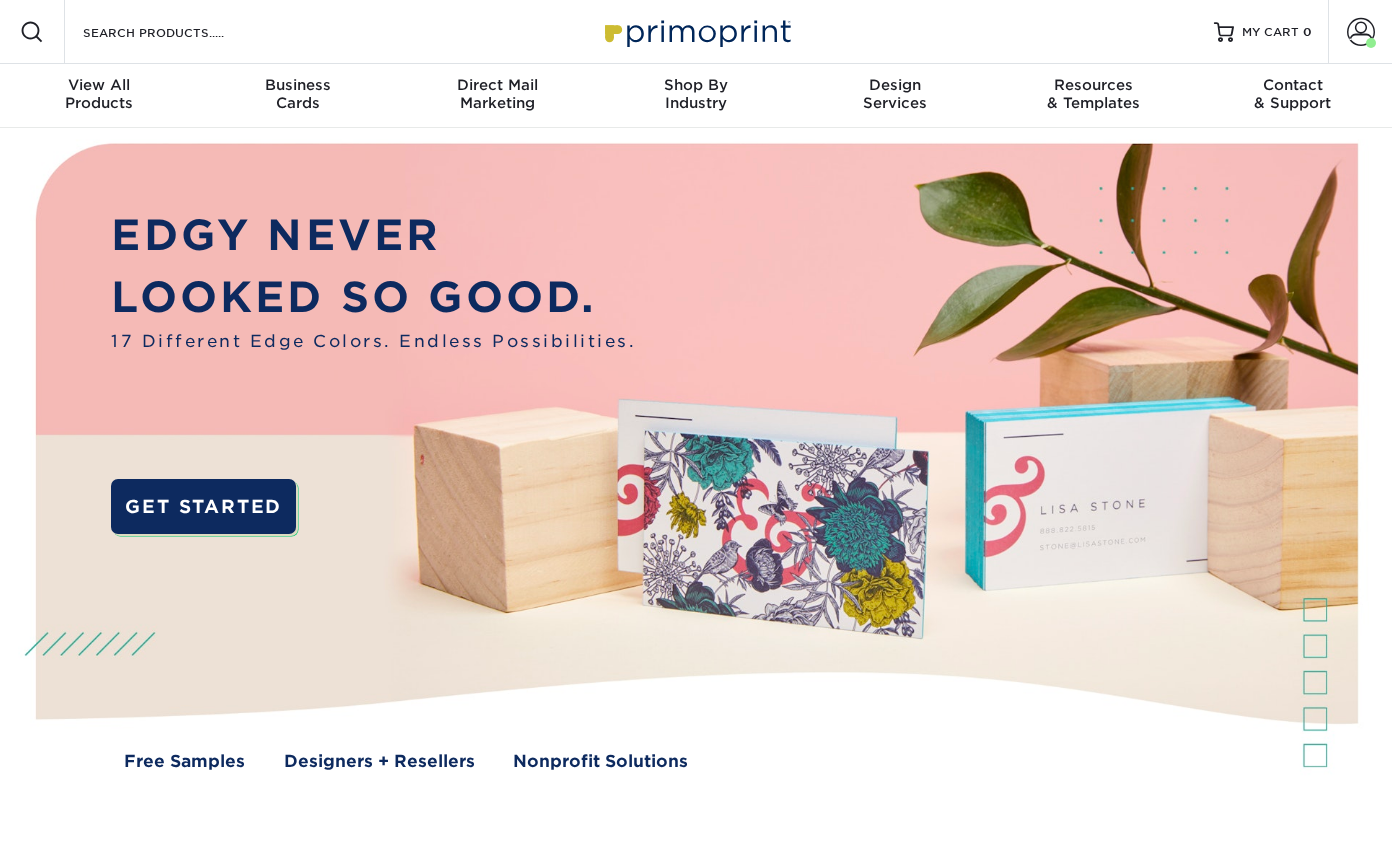 scroll, scrollTop: 0, scrollLeft: 0, axis: both 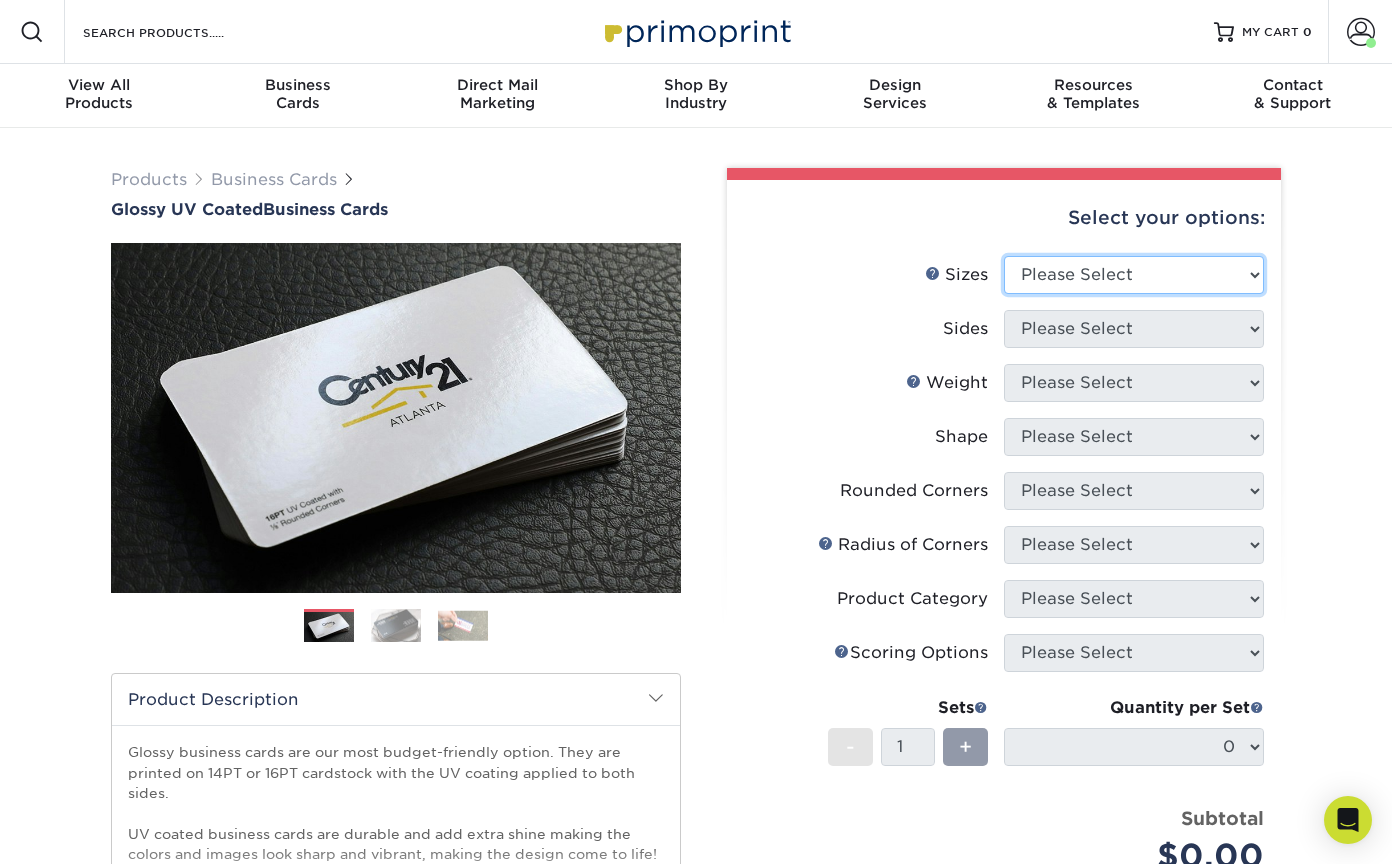 select on "2.00x3.50" 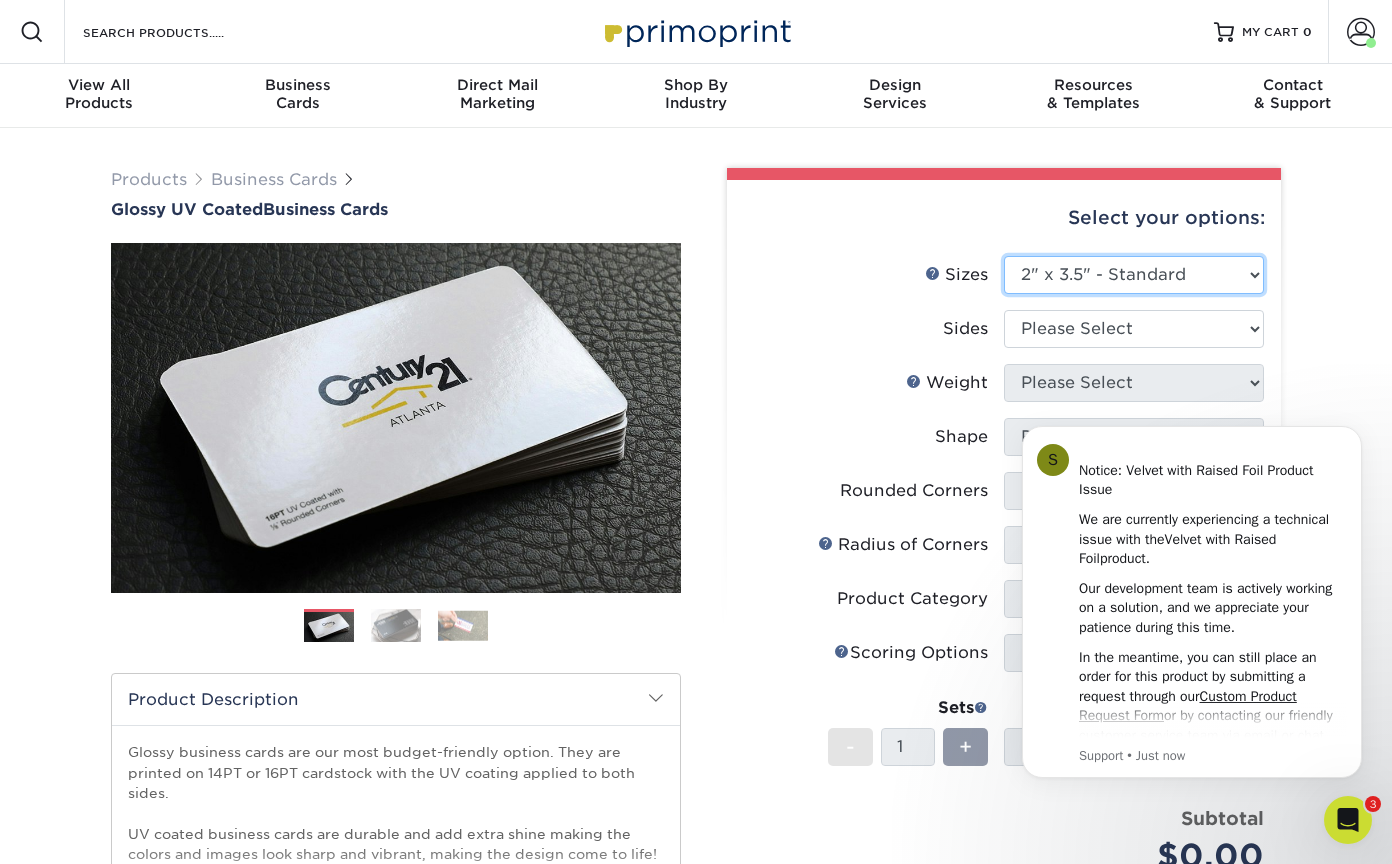 scroll, scrollTop: 0, scrollLeft: 0, axis: both 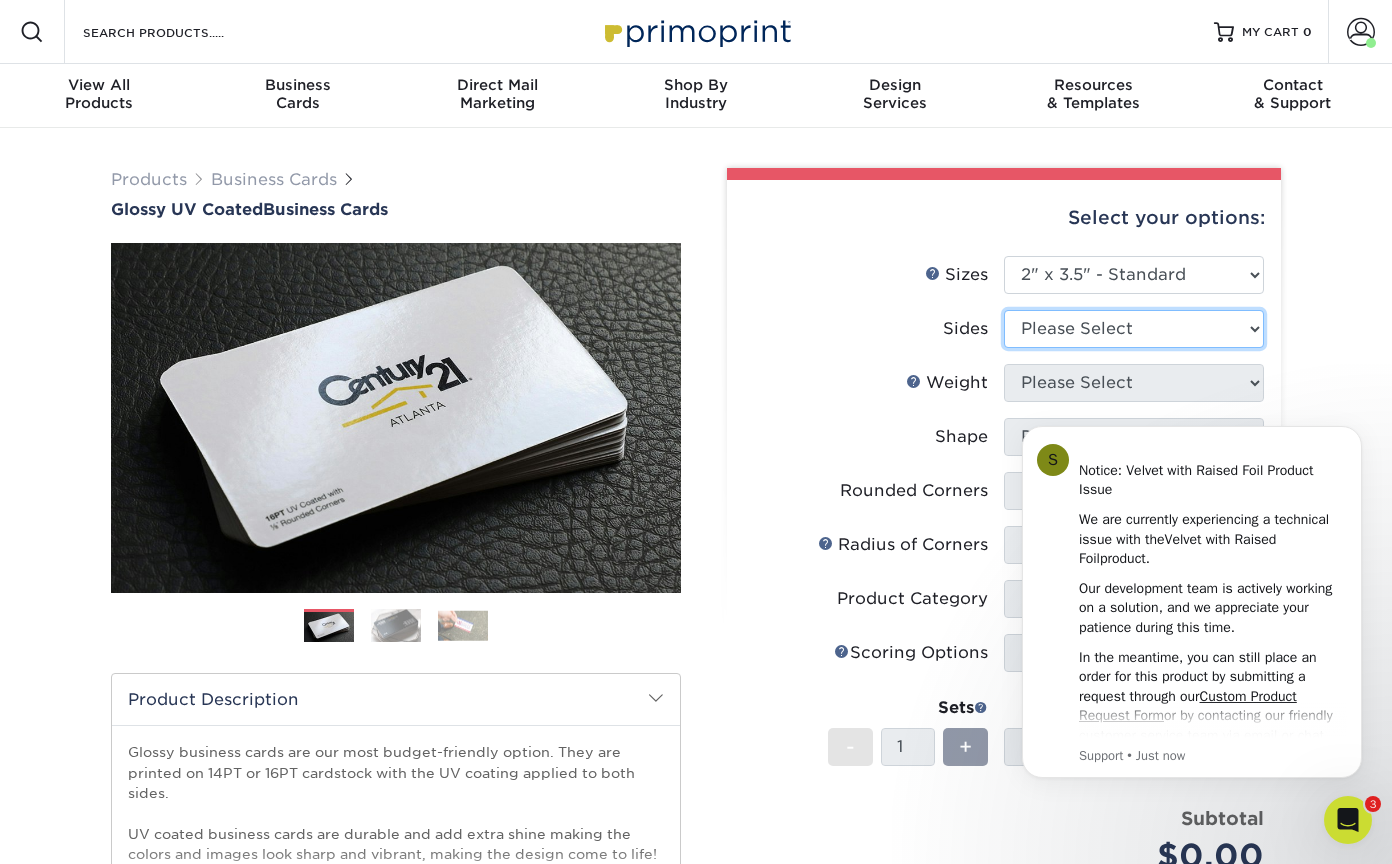 select on "13abbda7-1d64-4f25-8bb2-c179b224825d" 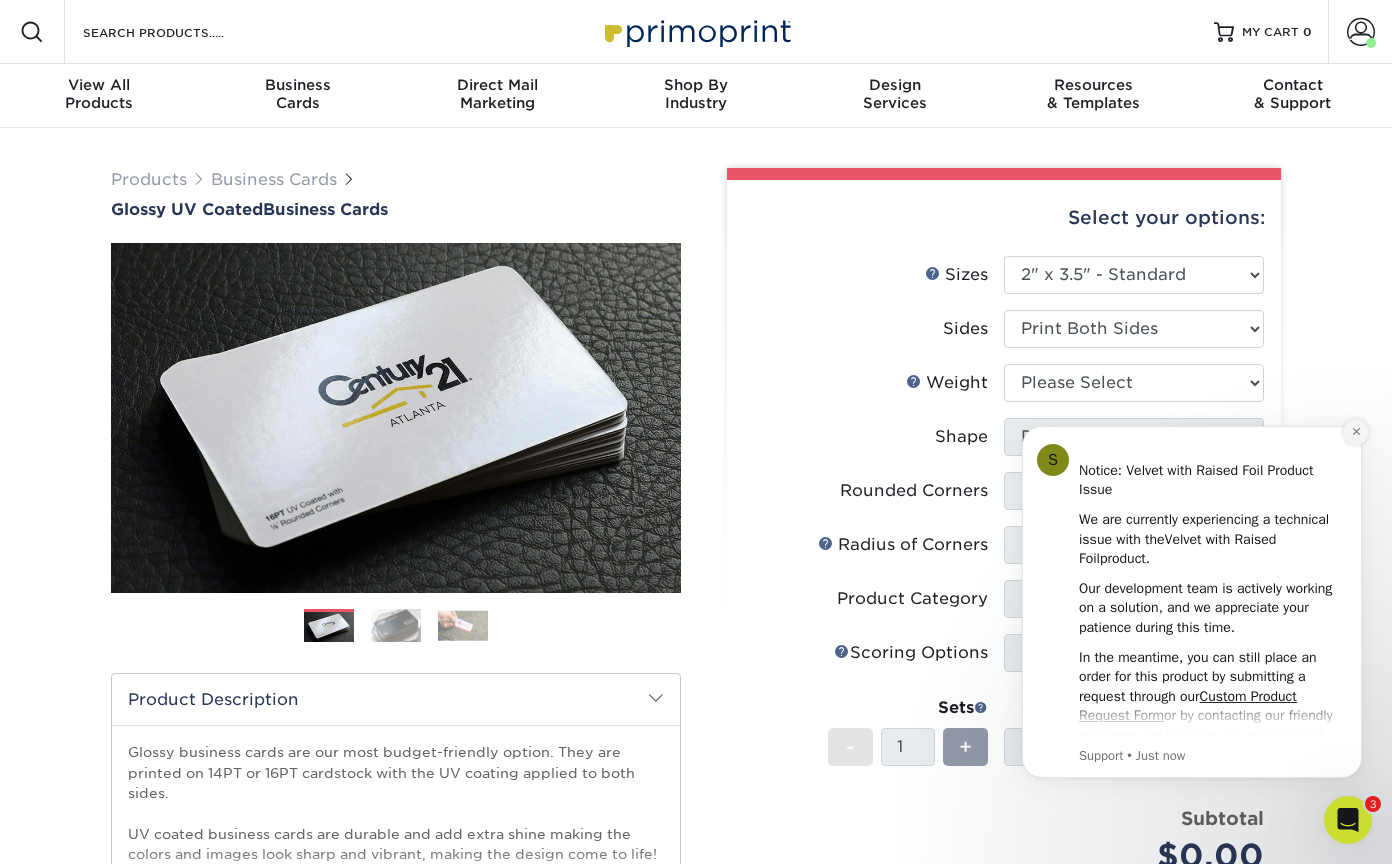 click 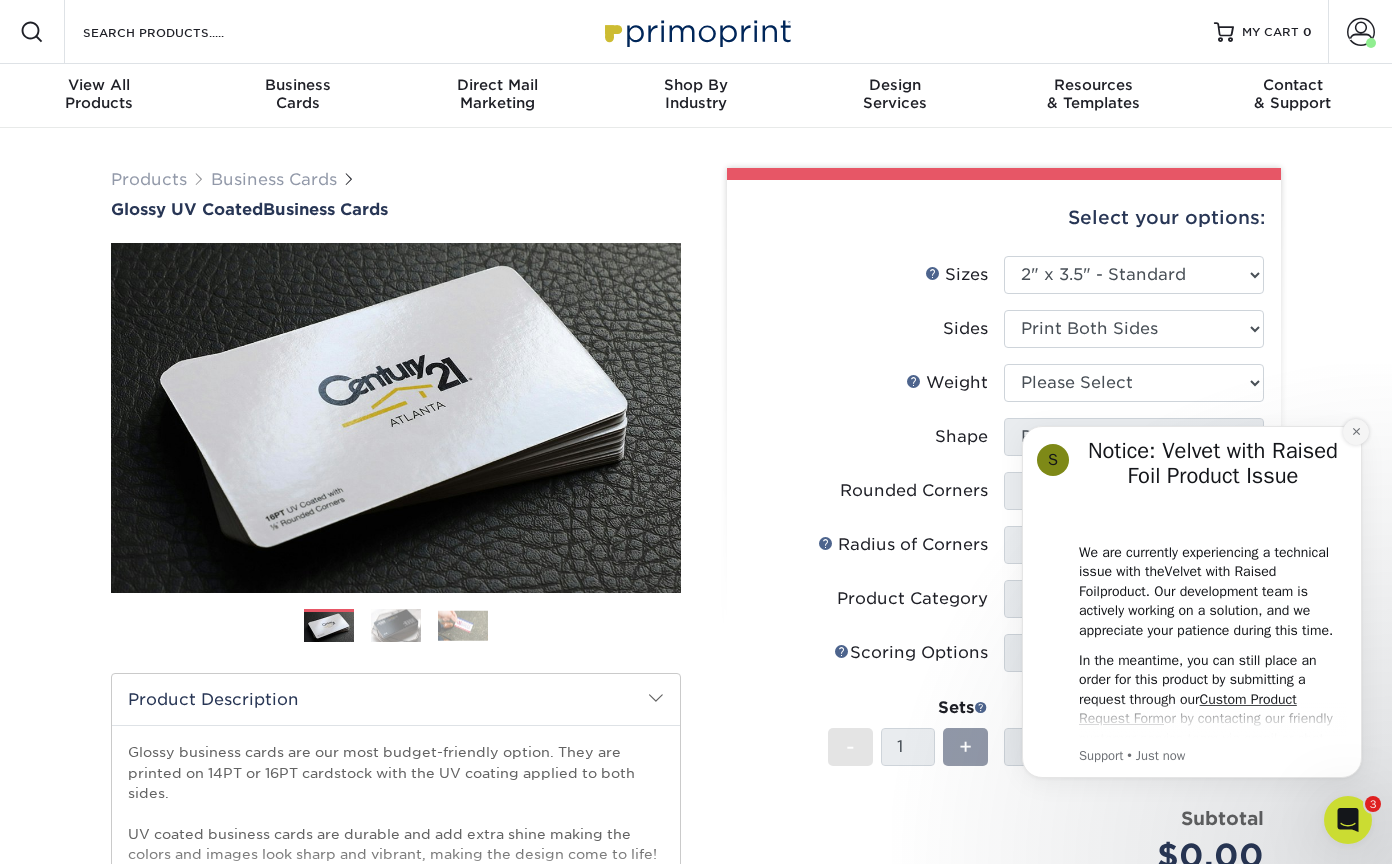 click 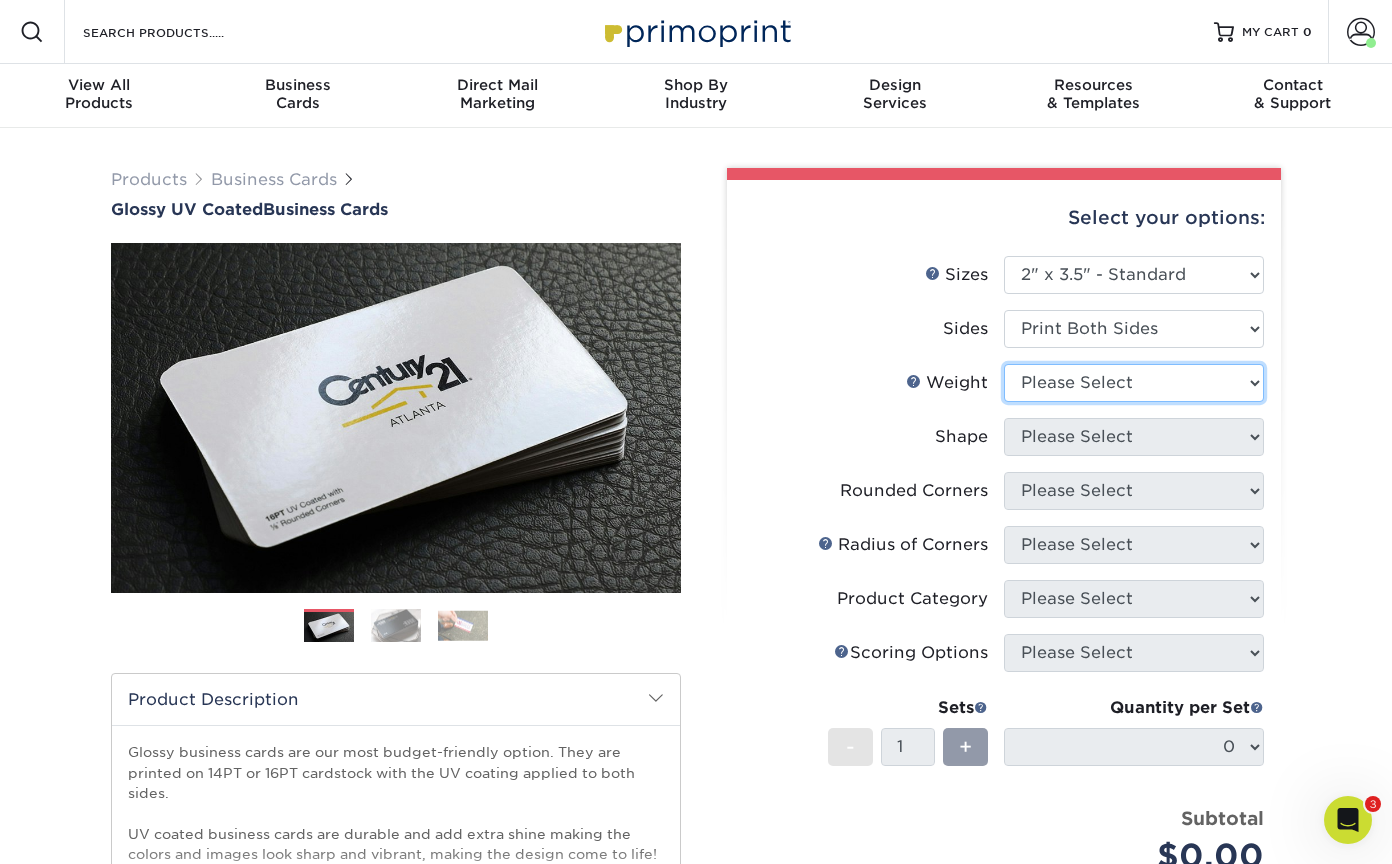 select on "16PT" 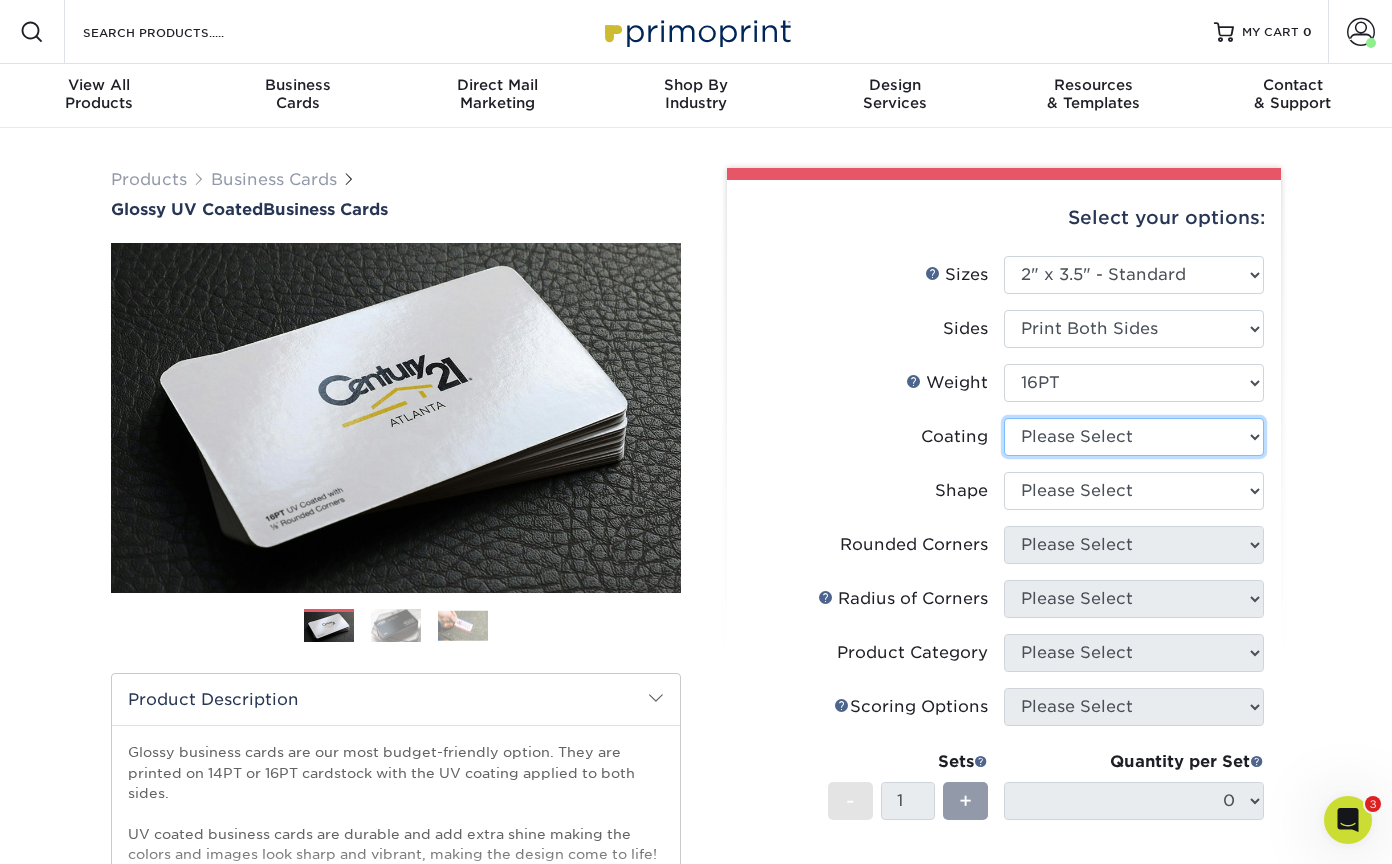 select on "ae367451-b2b8-45df-a344-0f05b6a12993" 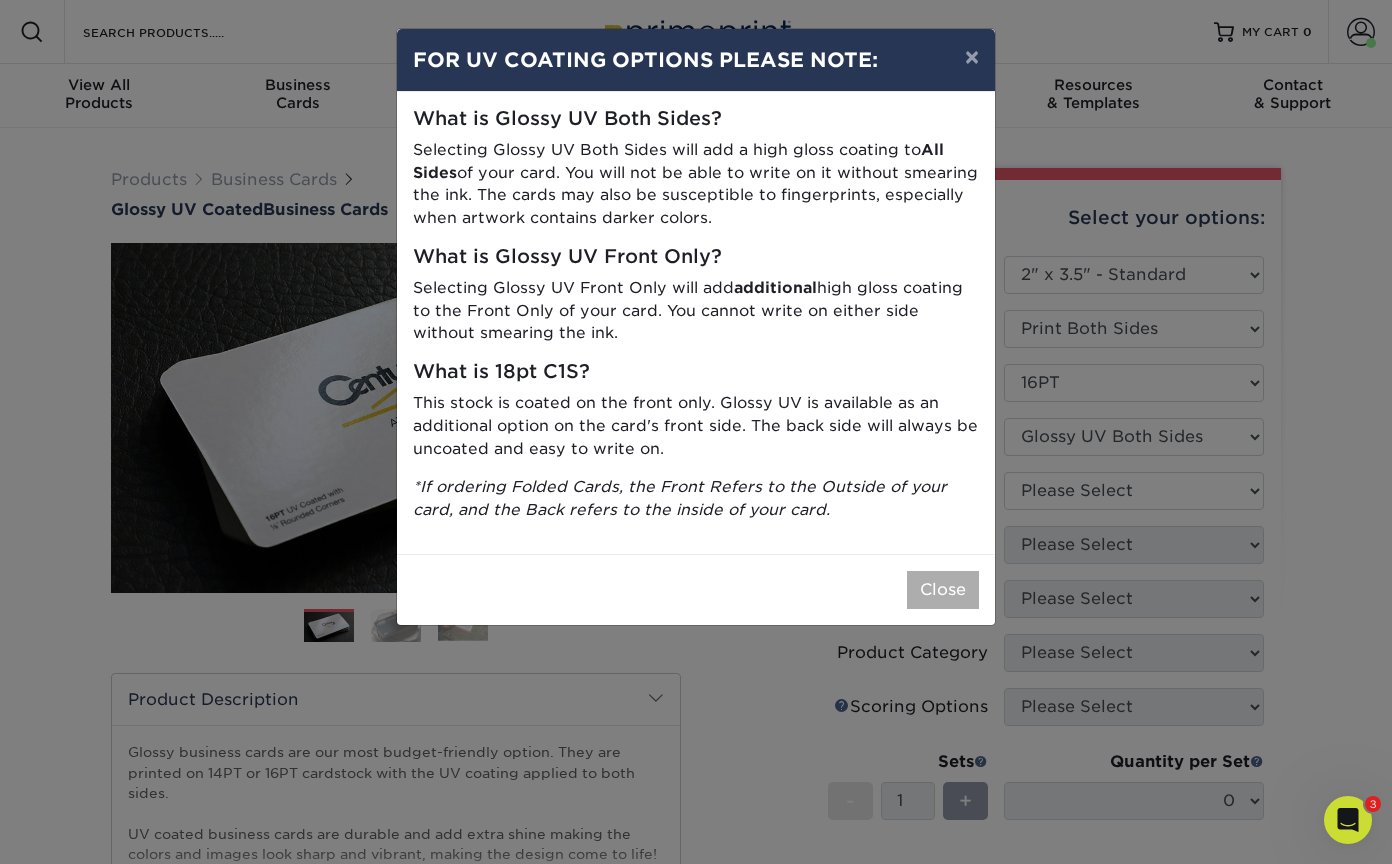 click on "Close" at bounding box center [943, 590] 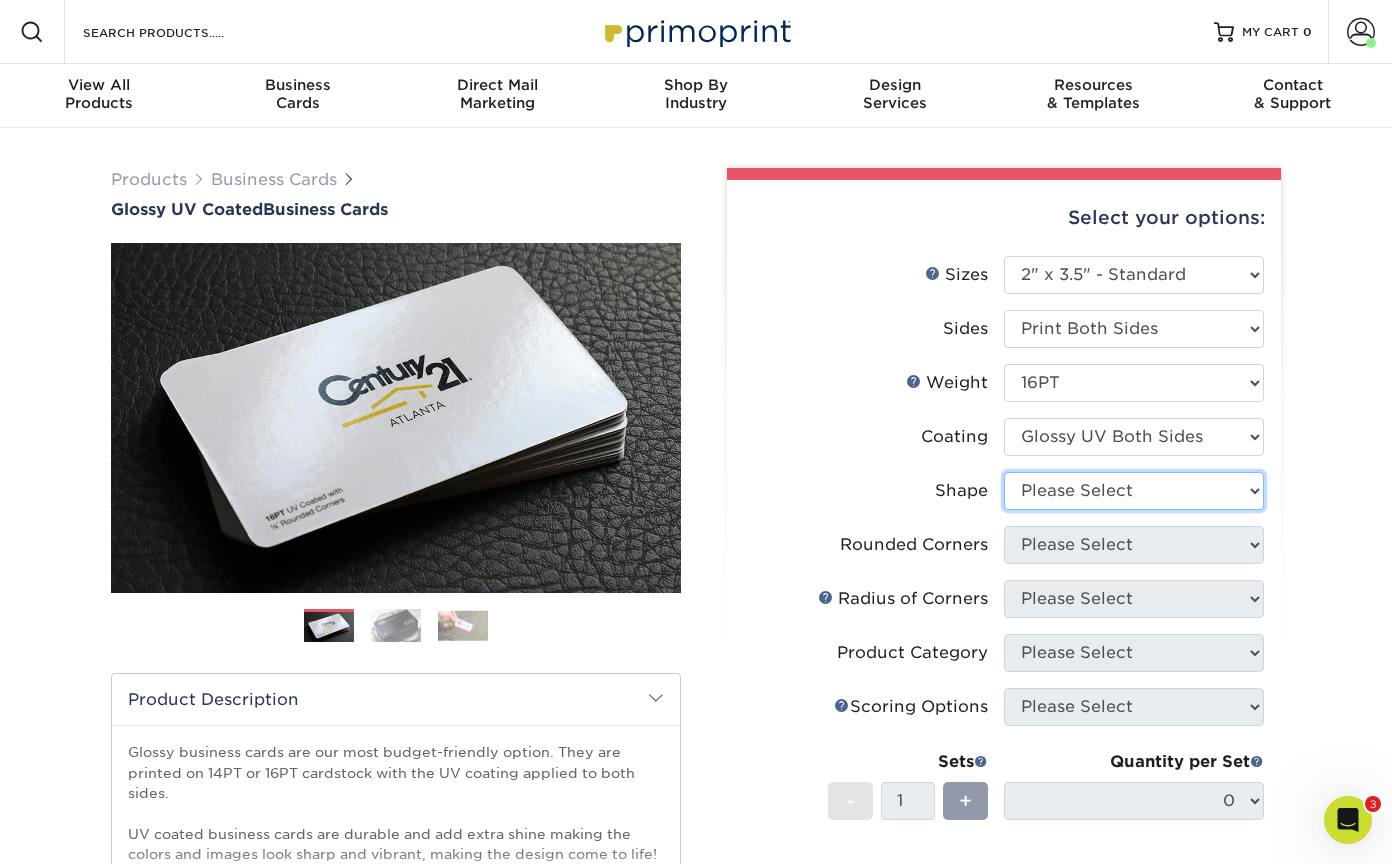 select on "standard" 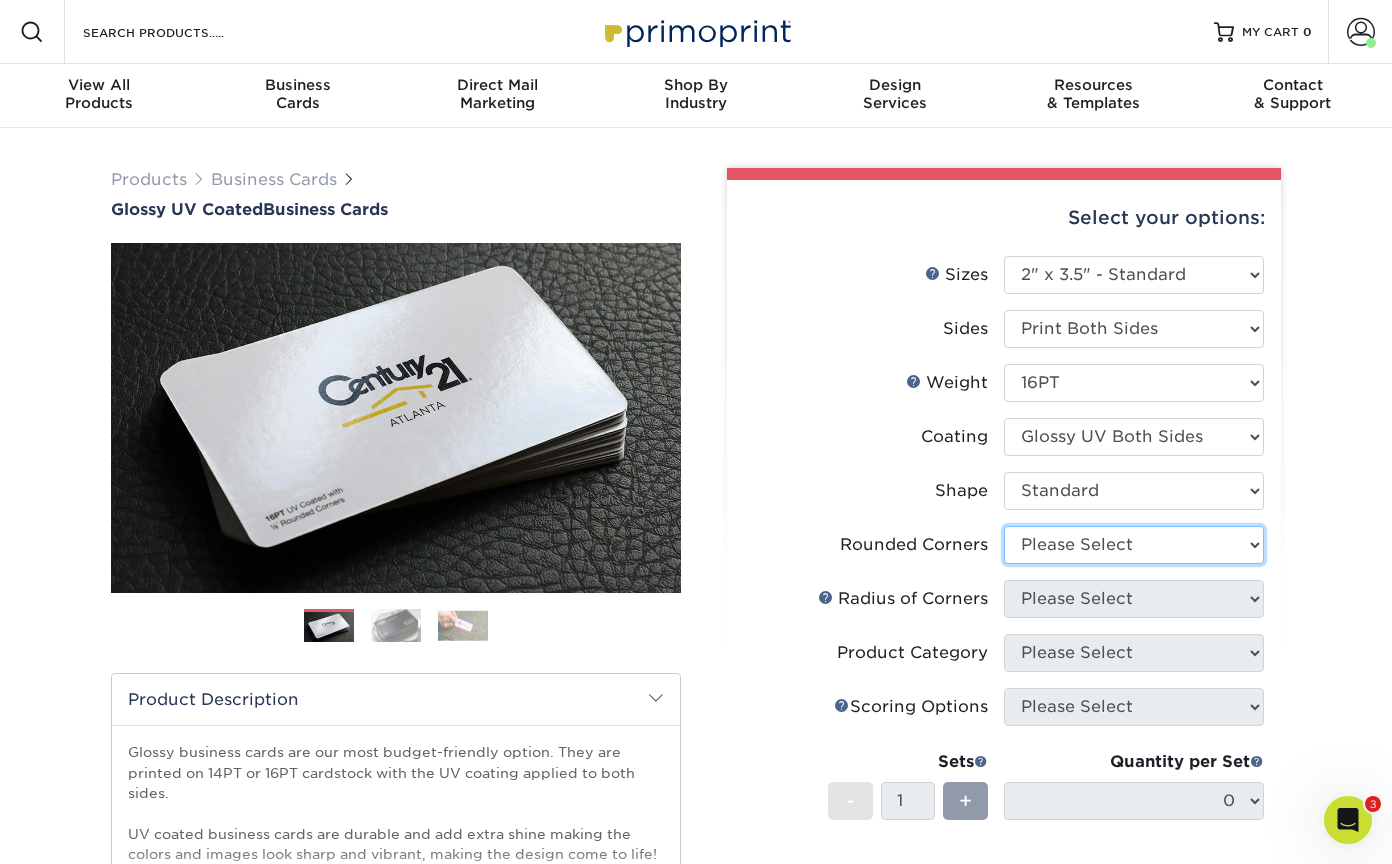select on "0" 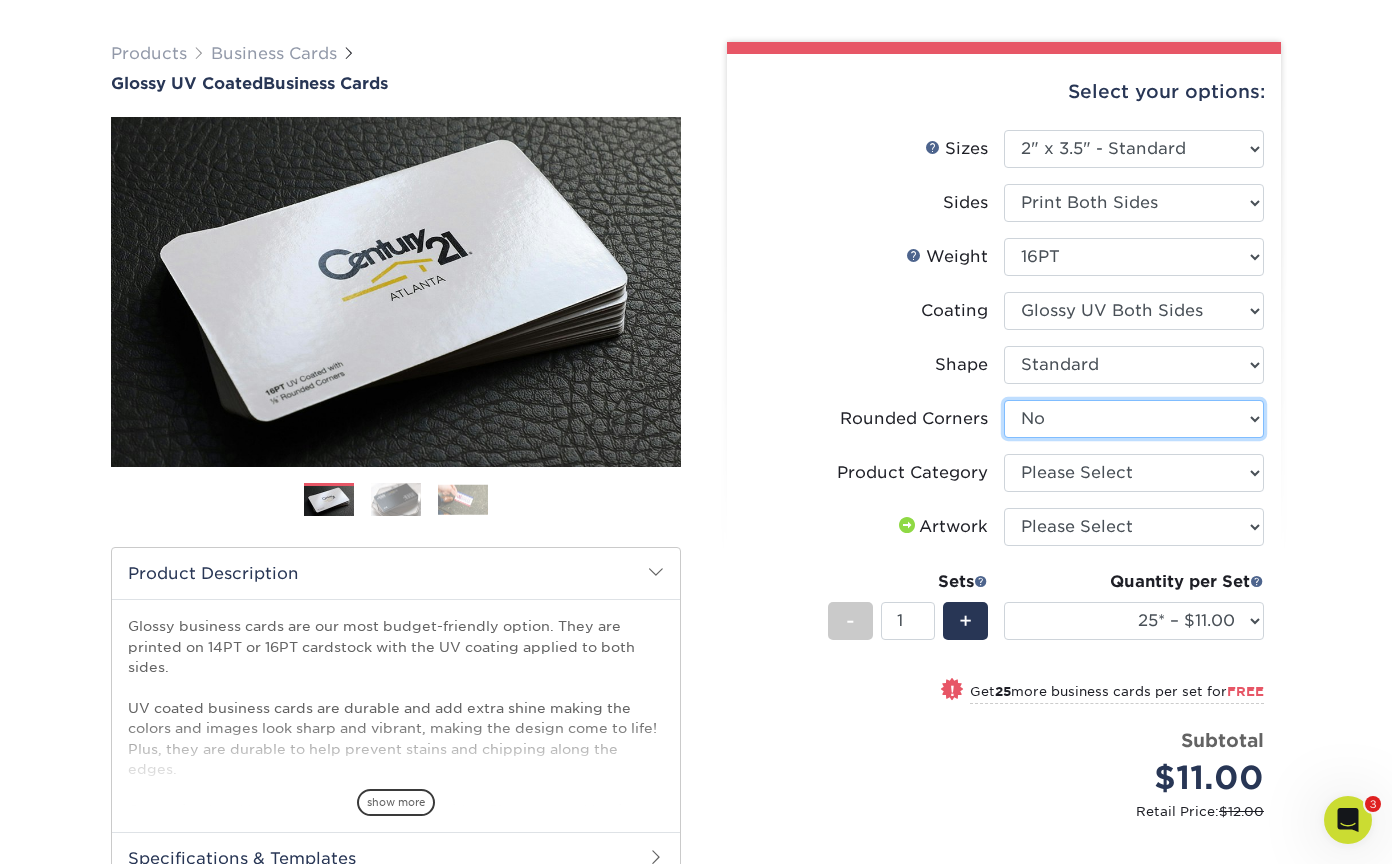scroll, scrollTop: 126, scrollLeft: 0, axis: vertical 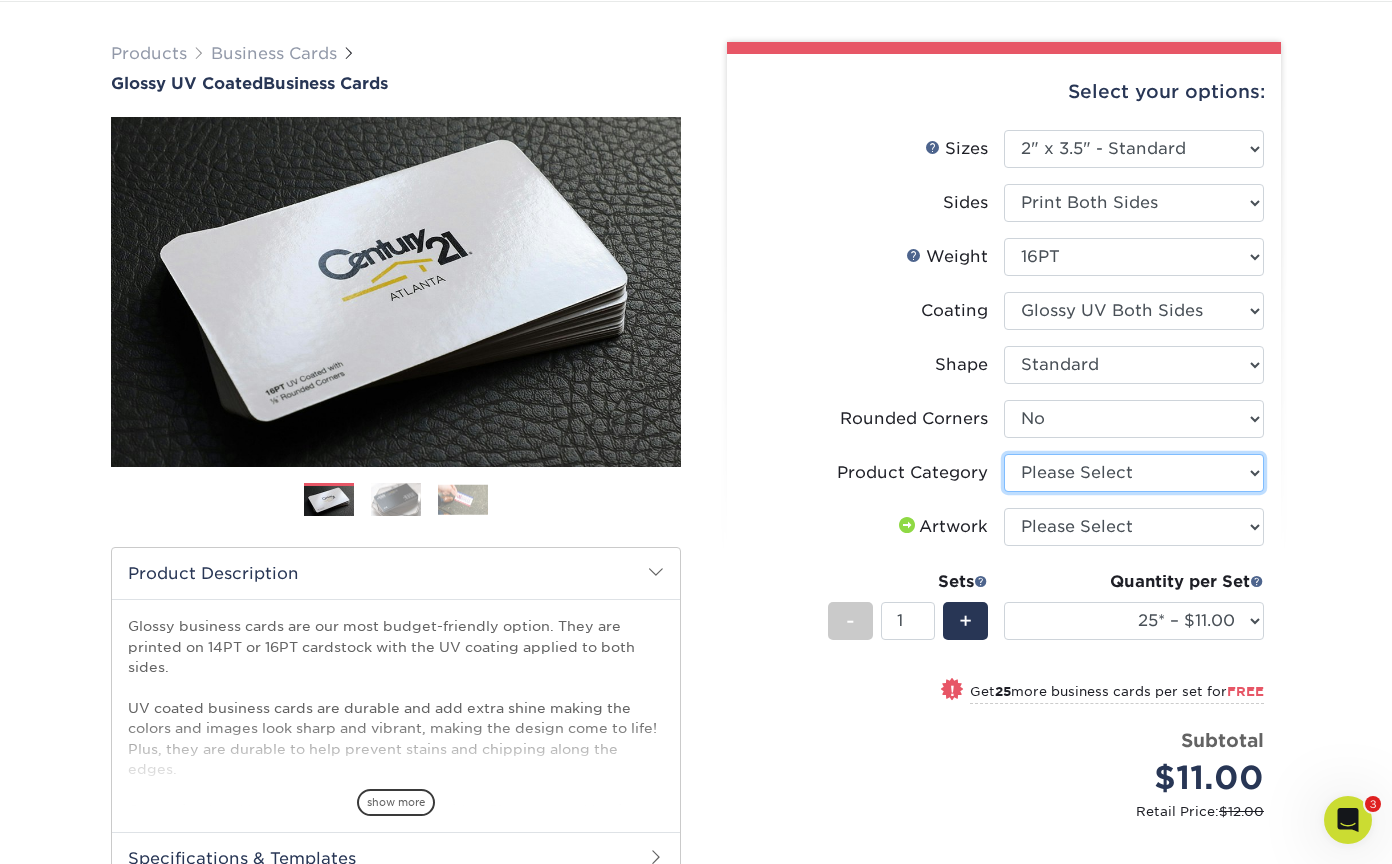 select on "3b5148f1-0588-4f88-a218-97bcfdce65c1" 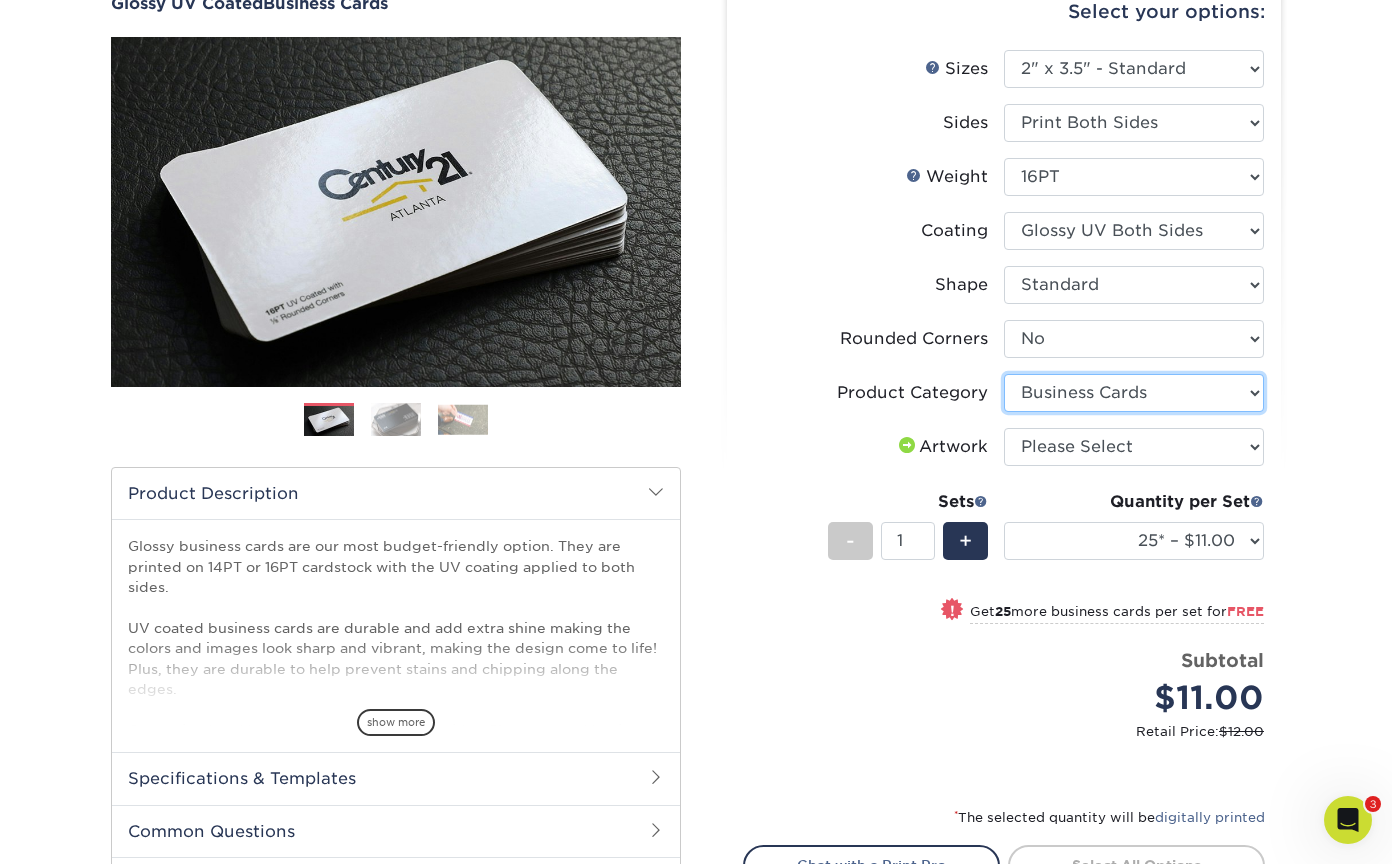 scroll, scrollTop: 206, scrollLeft: 0, axis: vertical 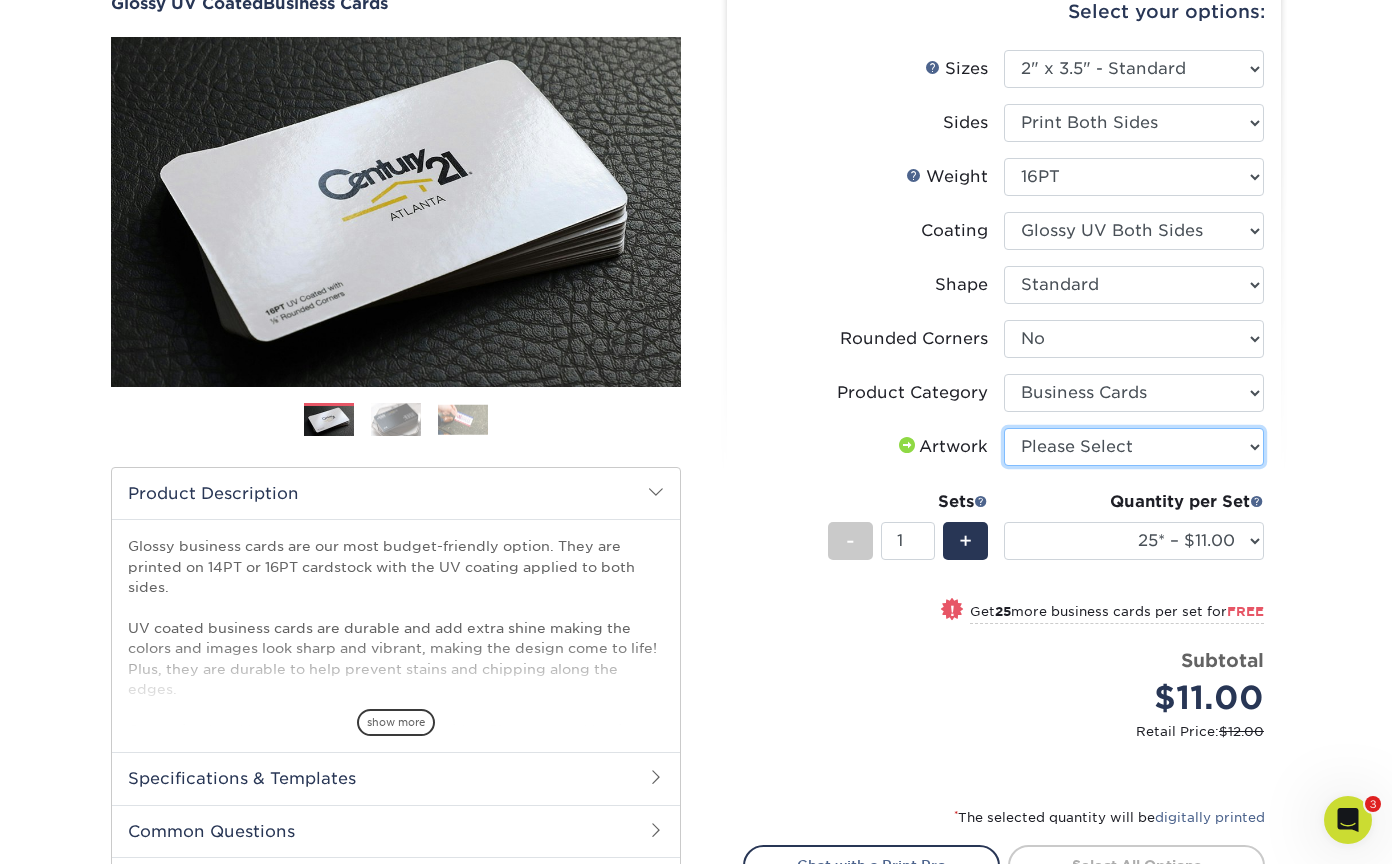 select on "upload" 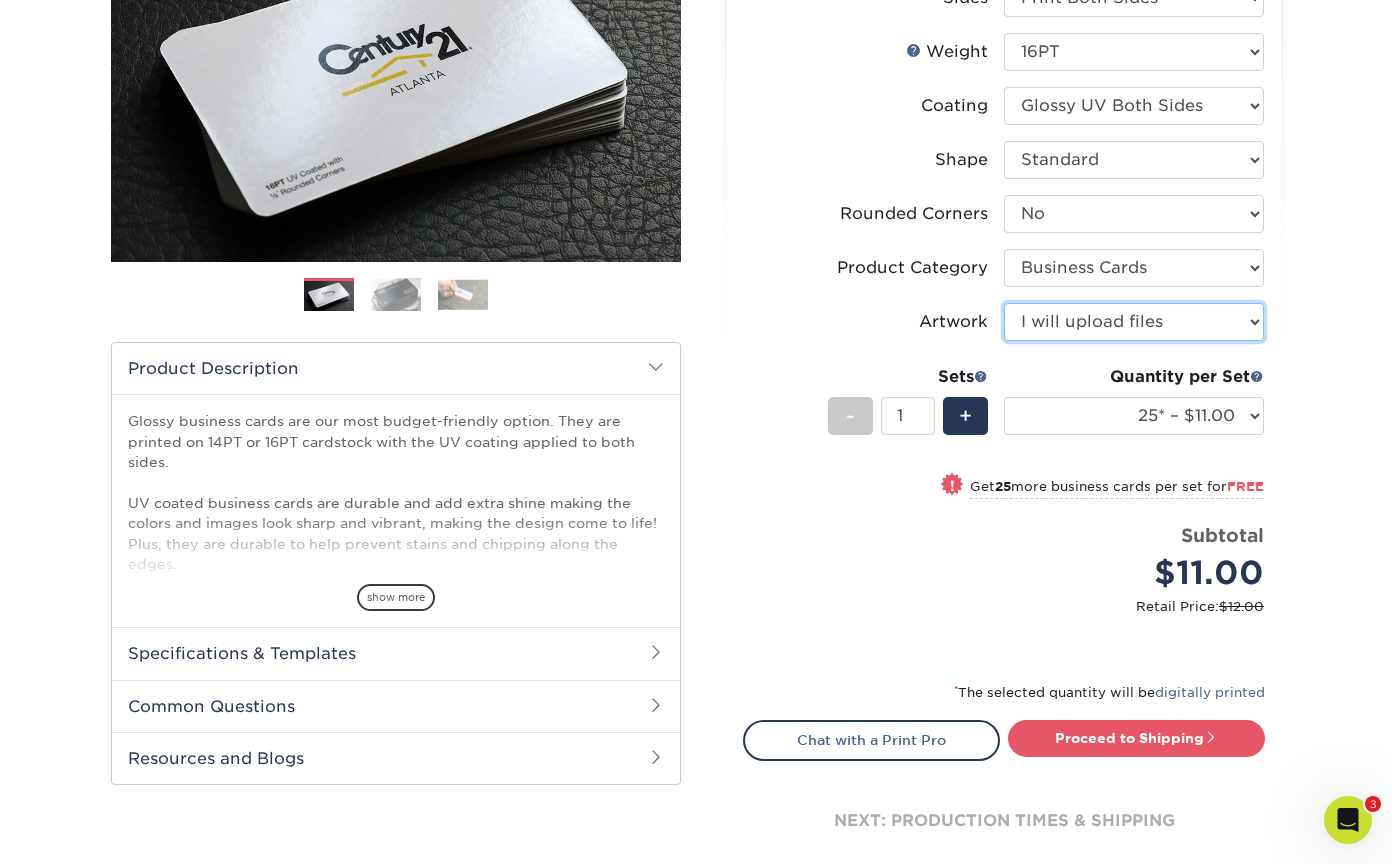 scroll, scrollTop: 329, scrollLeft: 0, axis: vertical 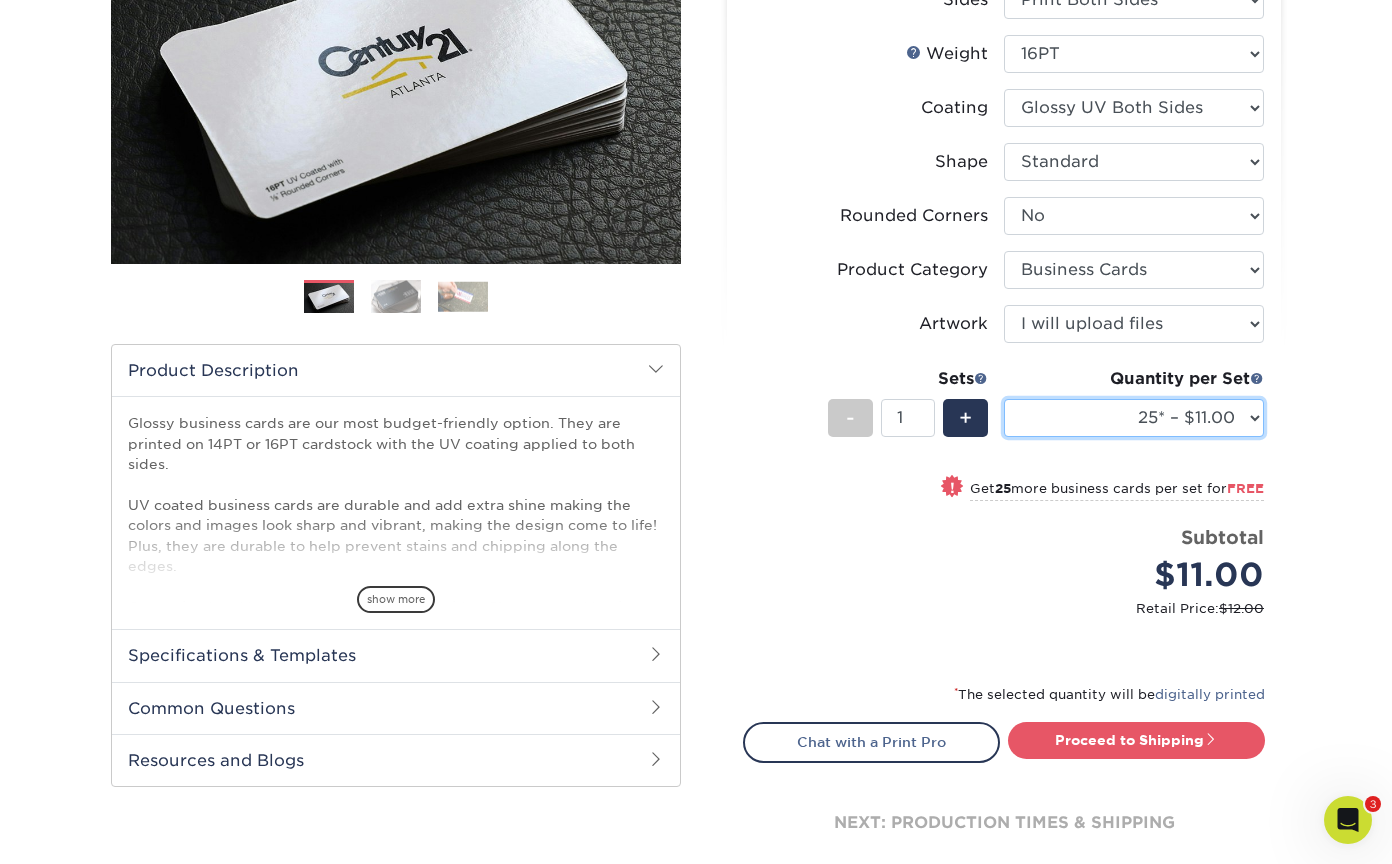 select on "500 – $39.00" 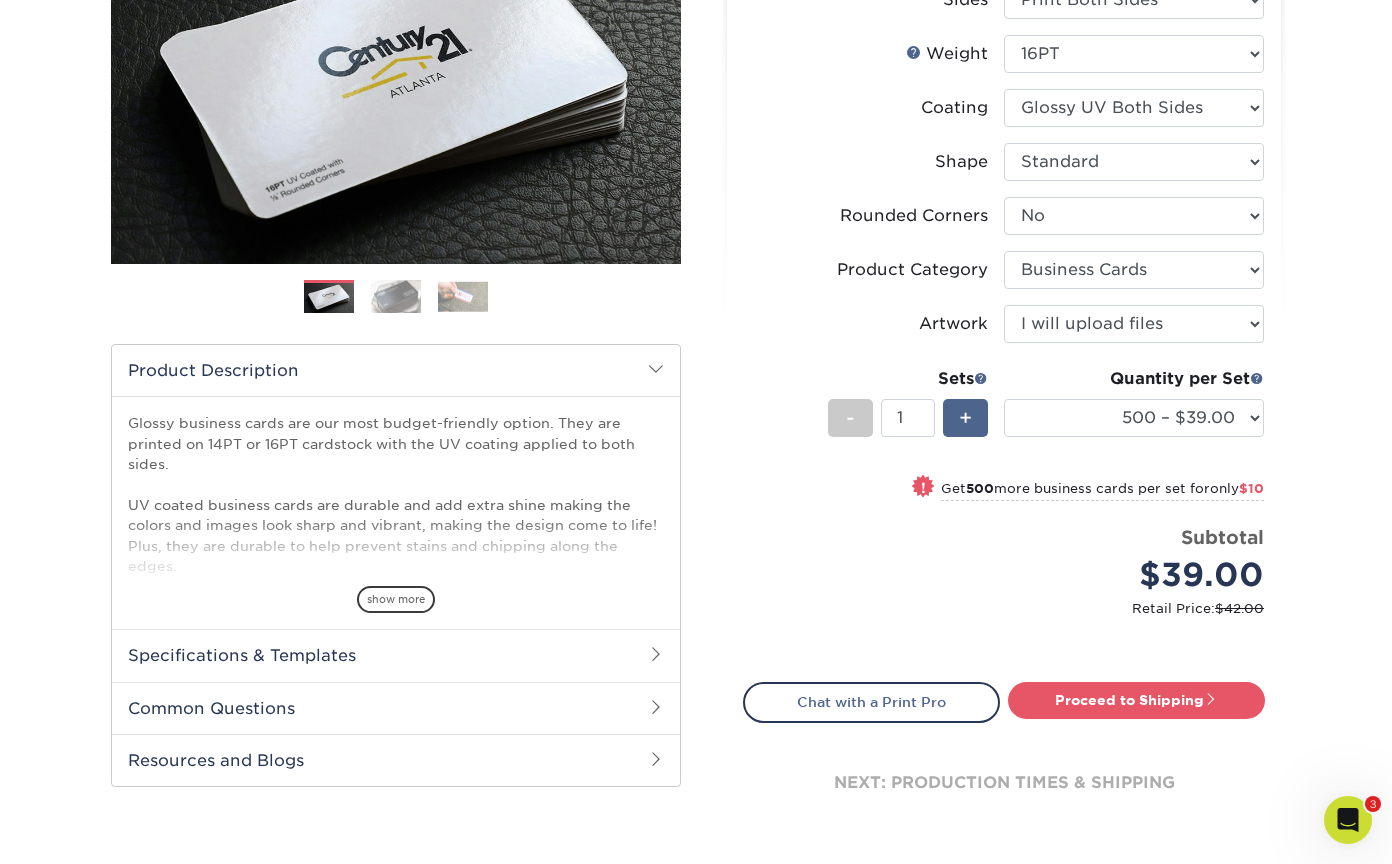 click on "+" at bounding box center [965, 418] 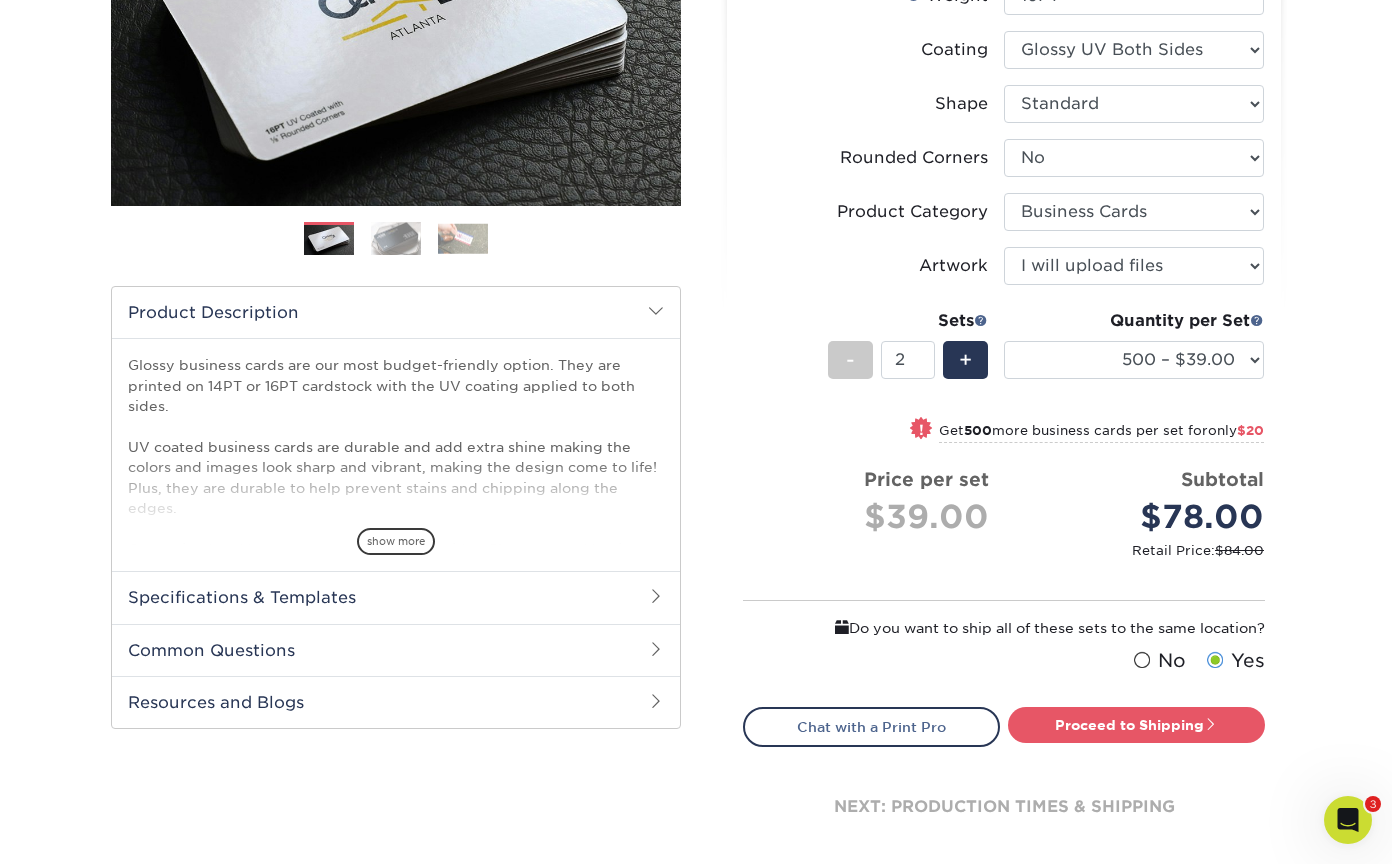 scroll, scrollTop: 398, scrollLeft: 0, axis: vertical 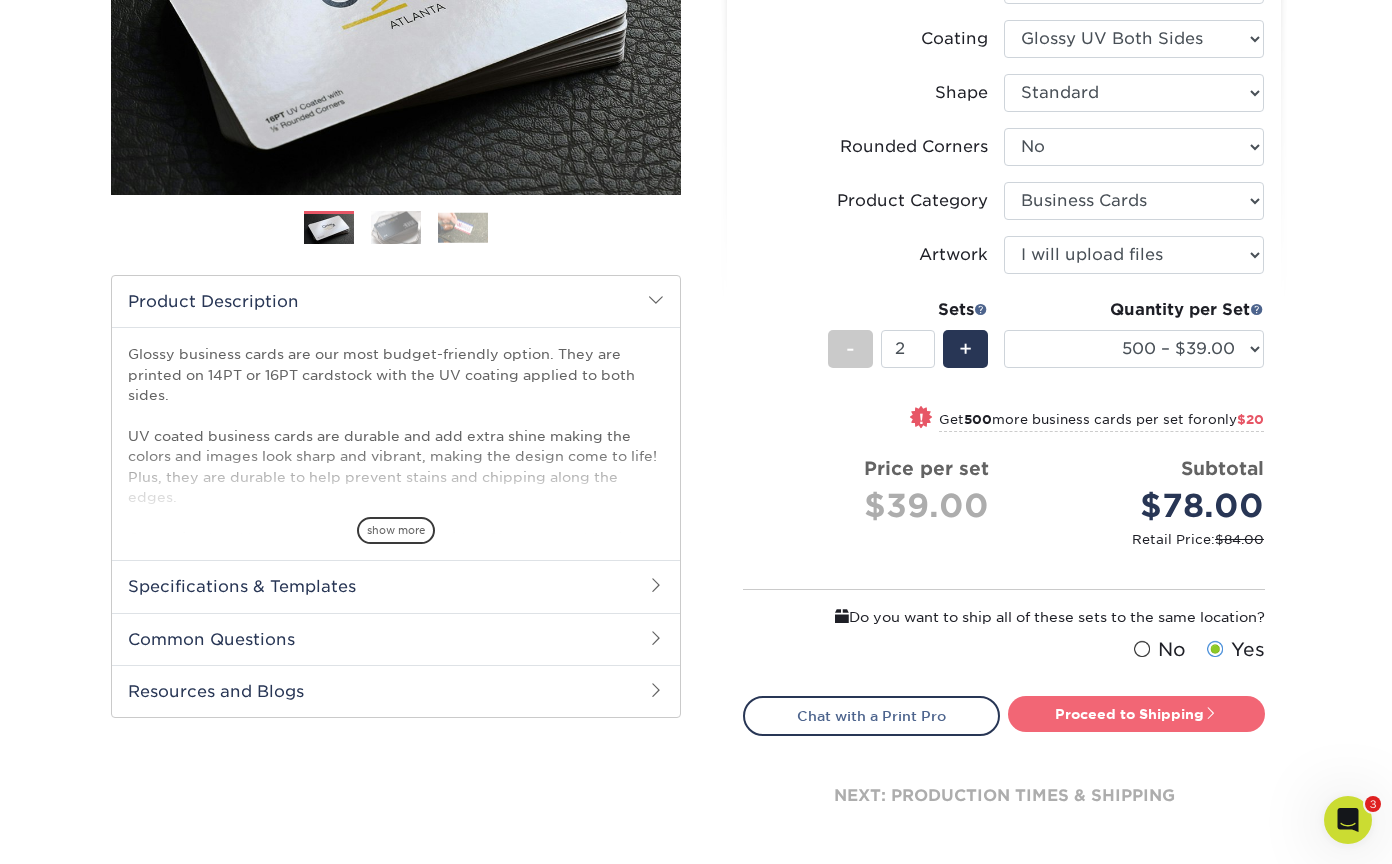 click on "Proceed to Shipping" at bounding box center (1136, 714) 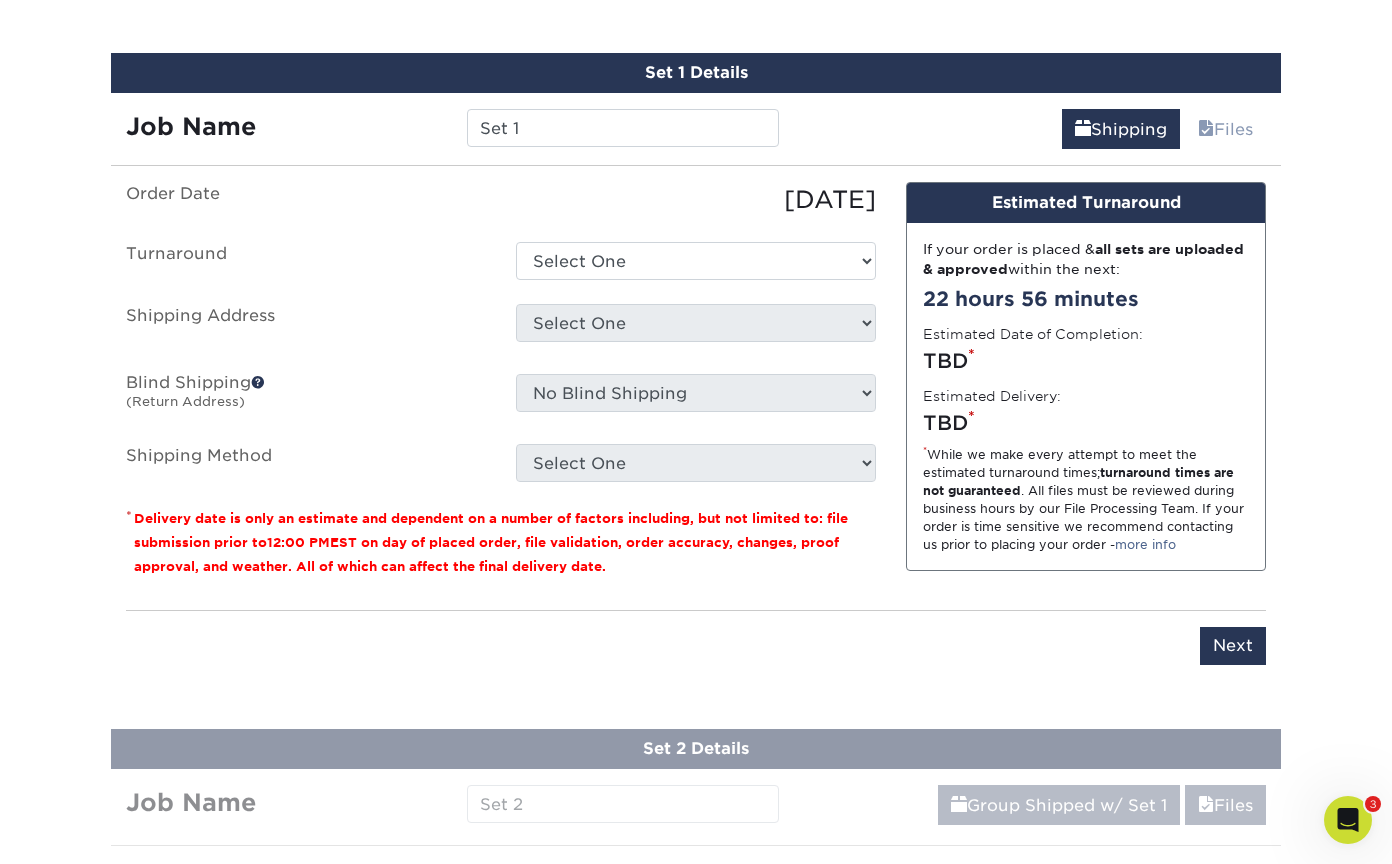 scroll, scrollTop: 1122, scrollLeft: 0, axis: vertical 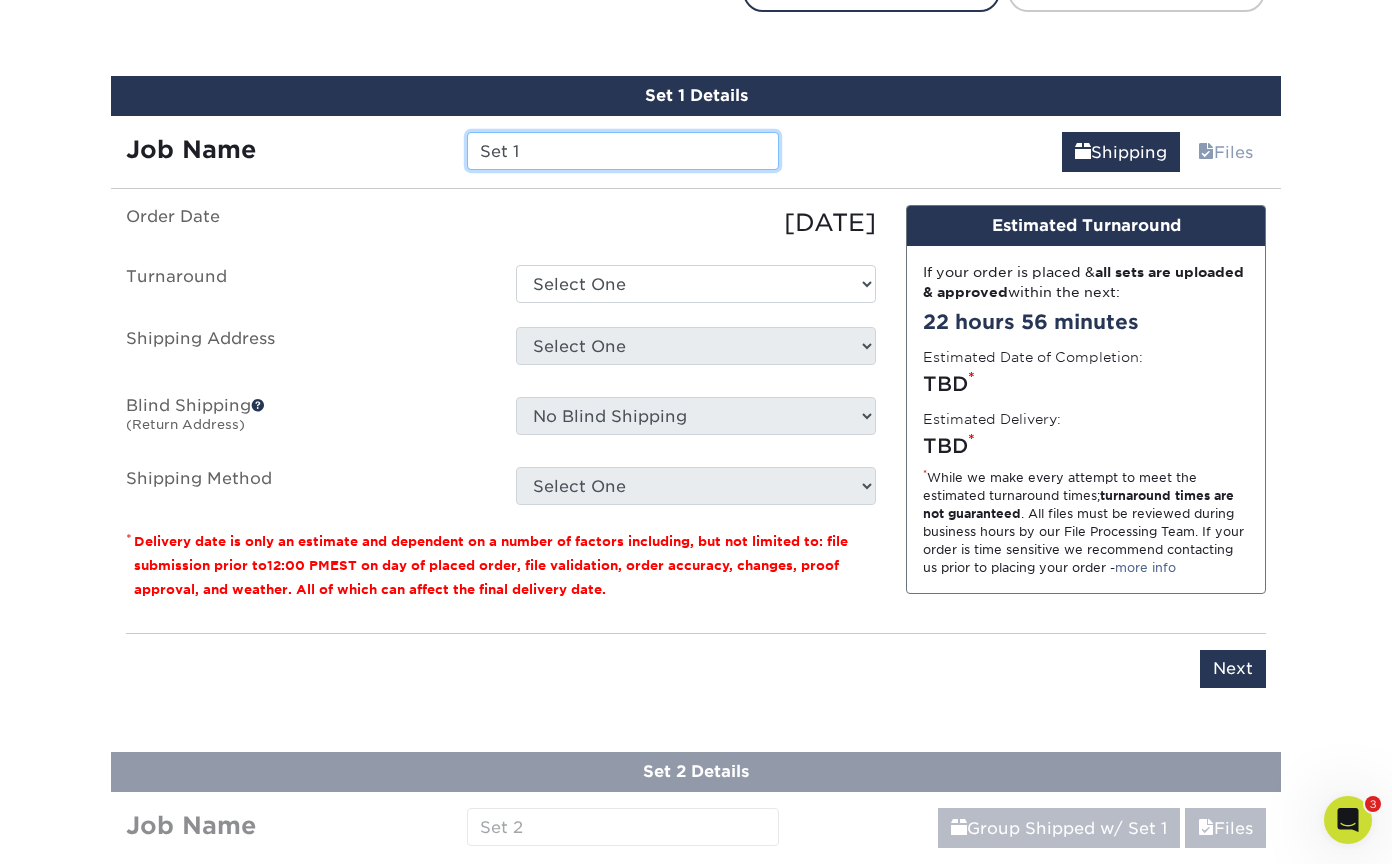 drag, startPoint x: 545, startPoint y: 143, endPoint x: 434, endPoint y: 134, distance: 111.364265 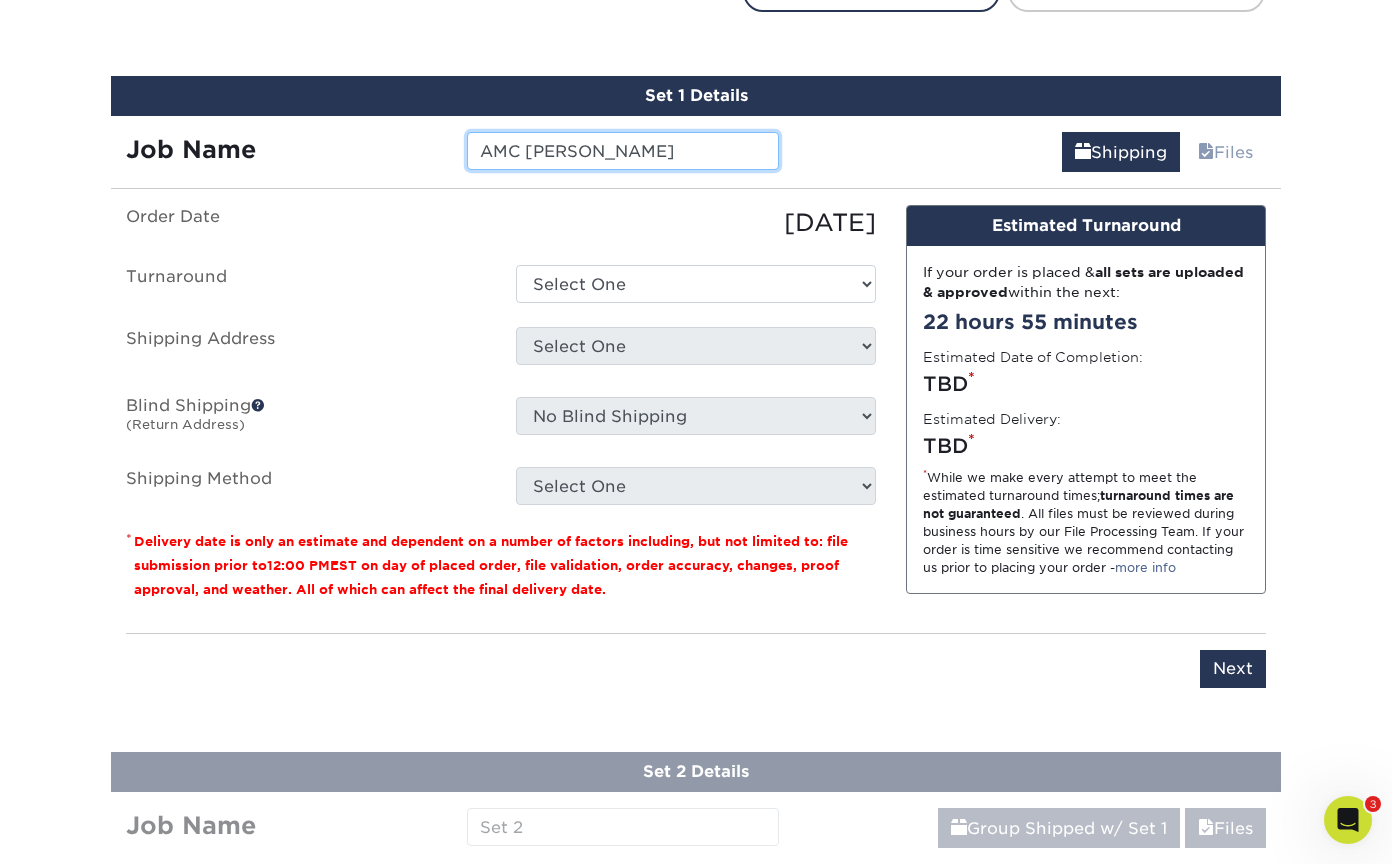 scroll, scrollTop: 1123, scrollLeft: 0, axis: vertical 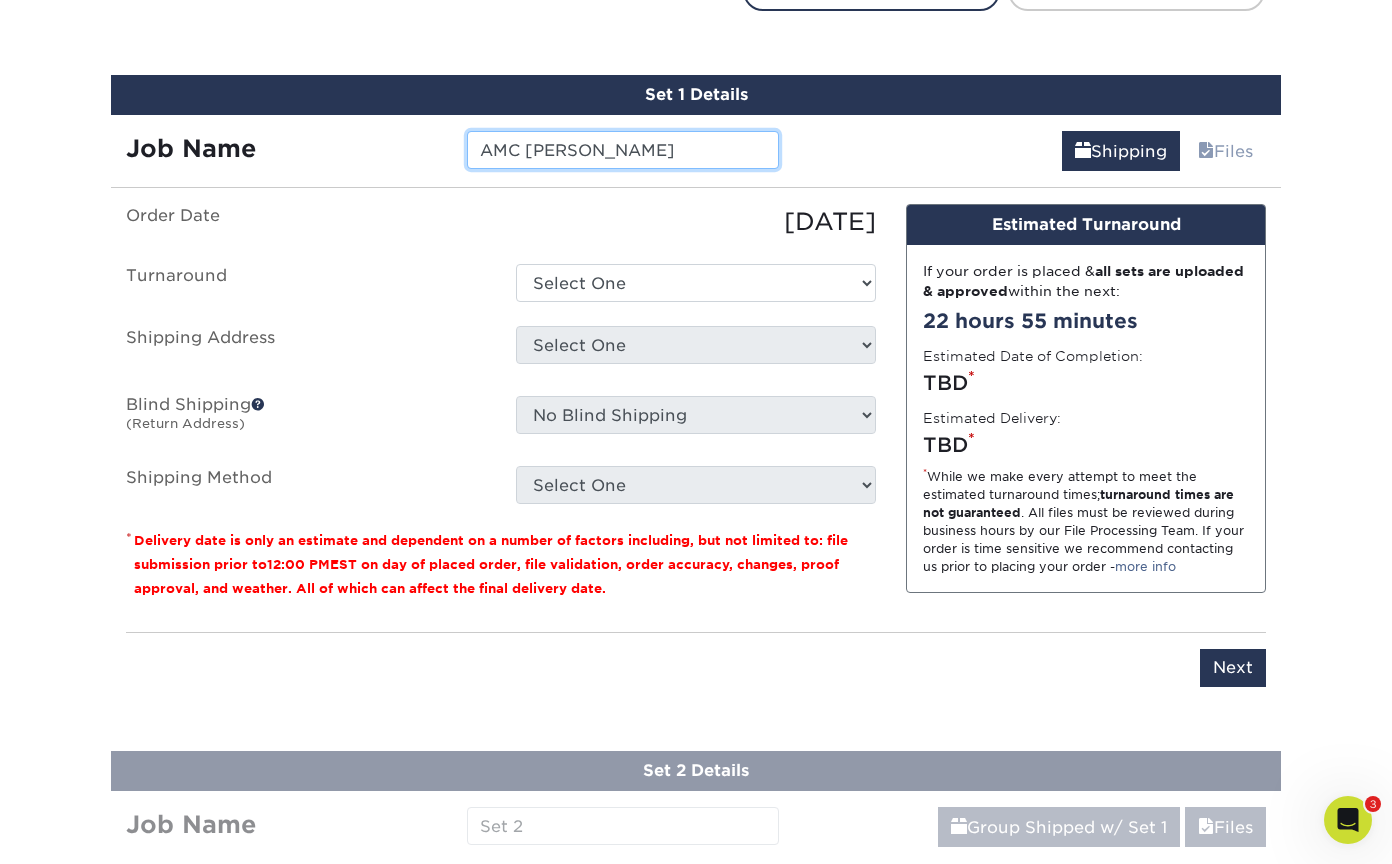type on "AMC [PERSON_NAME]" 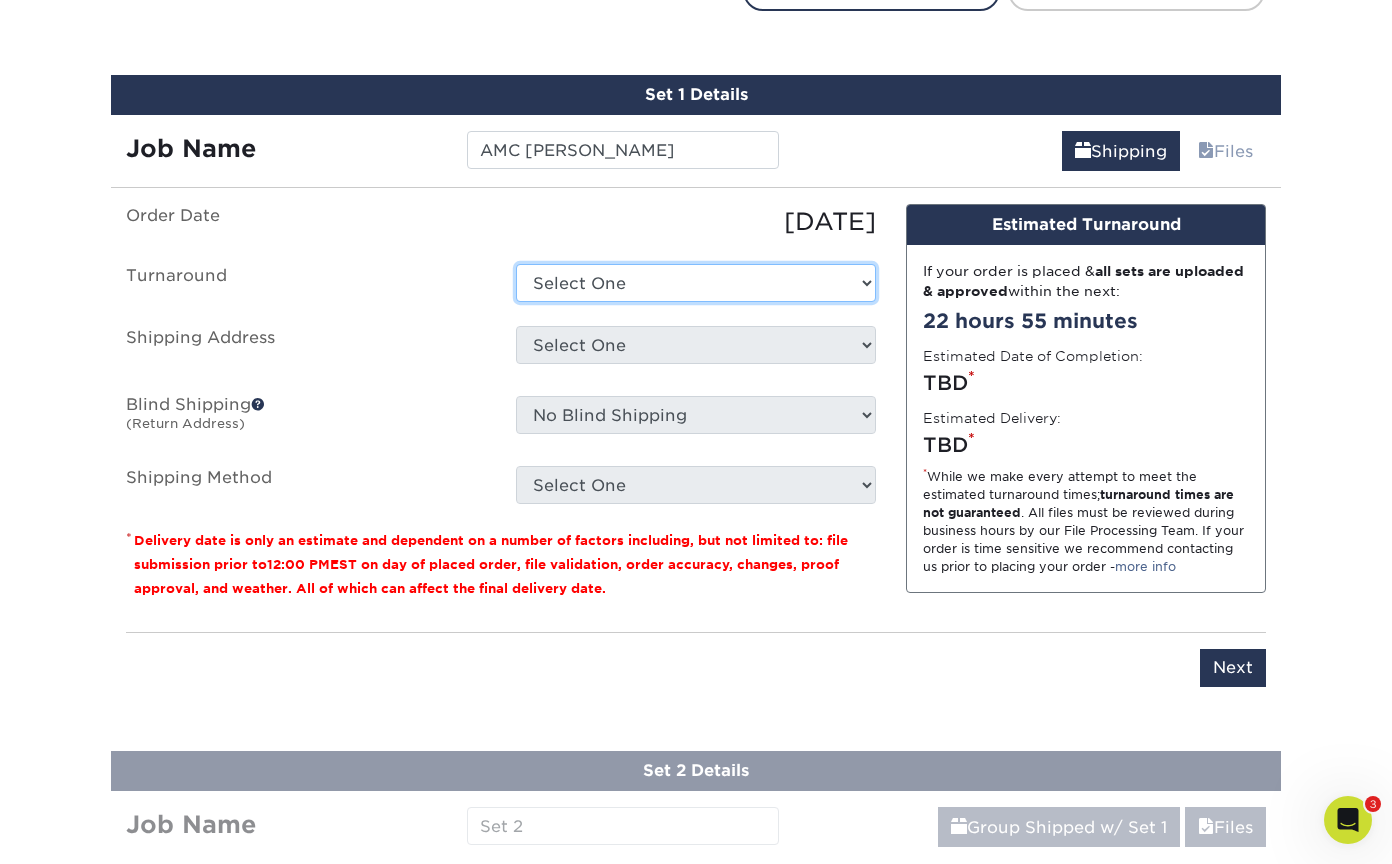 select on "e77b2ee9-3a16-4890-b832-9429c75fce29" 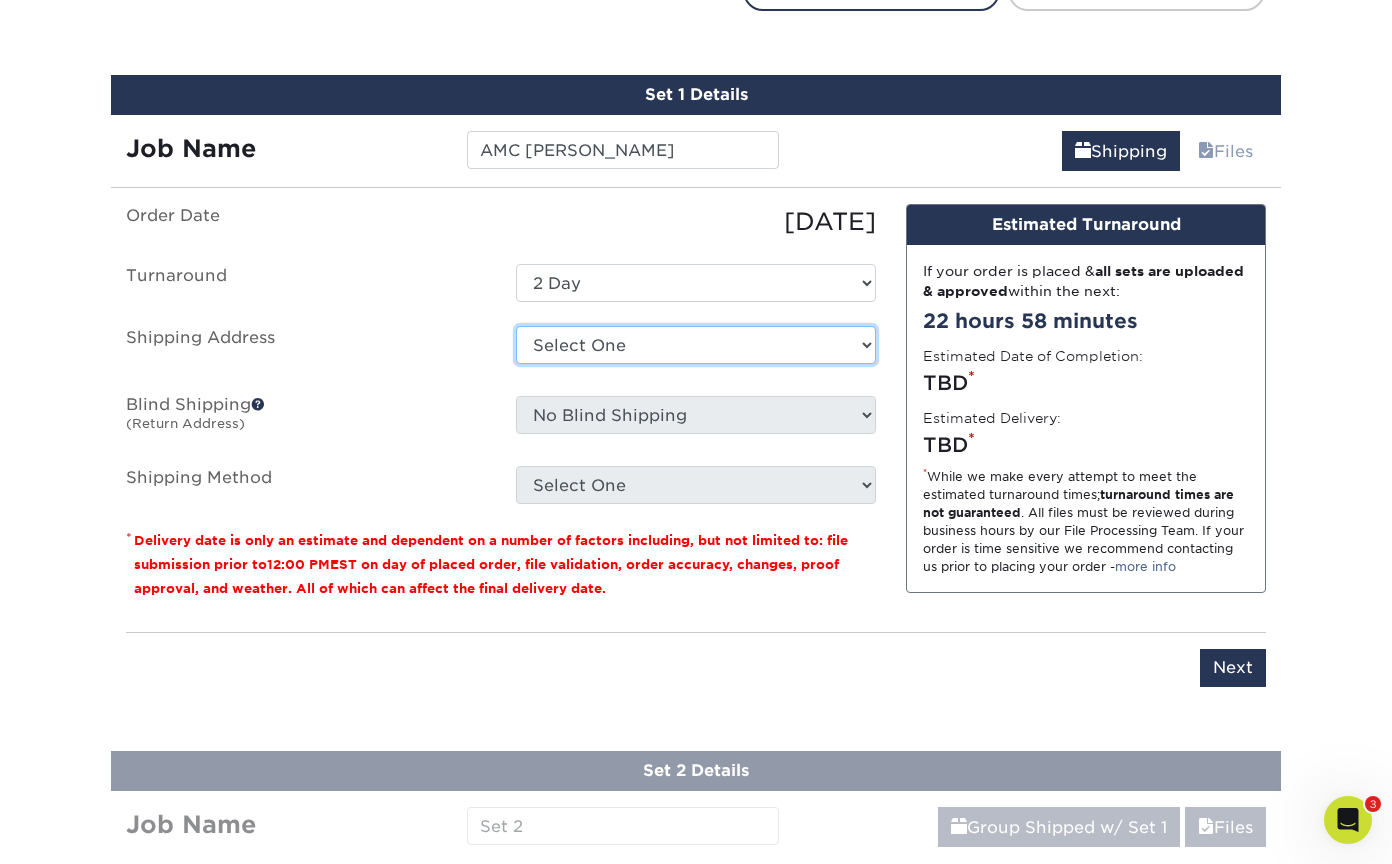 select on "283320" 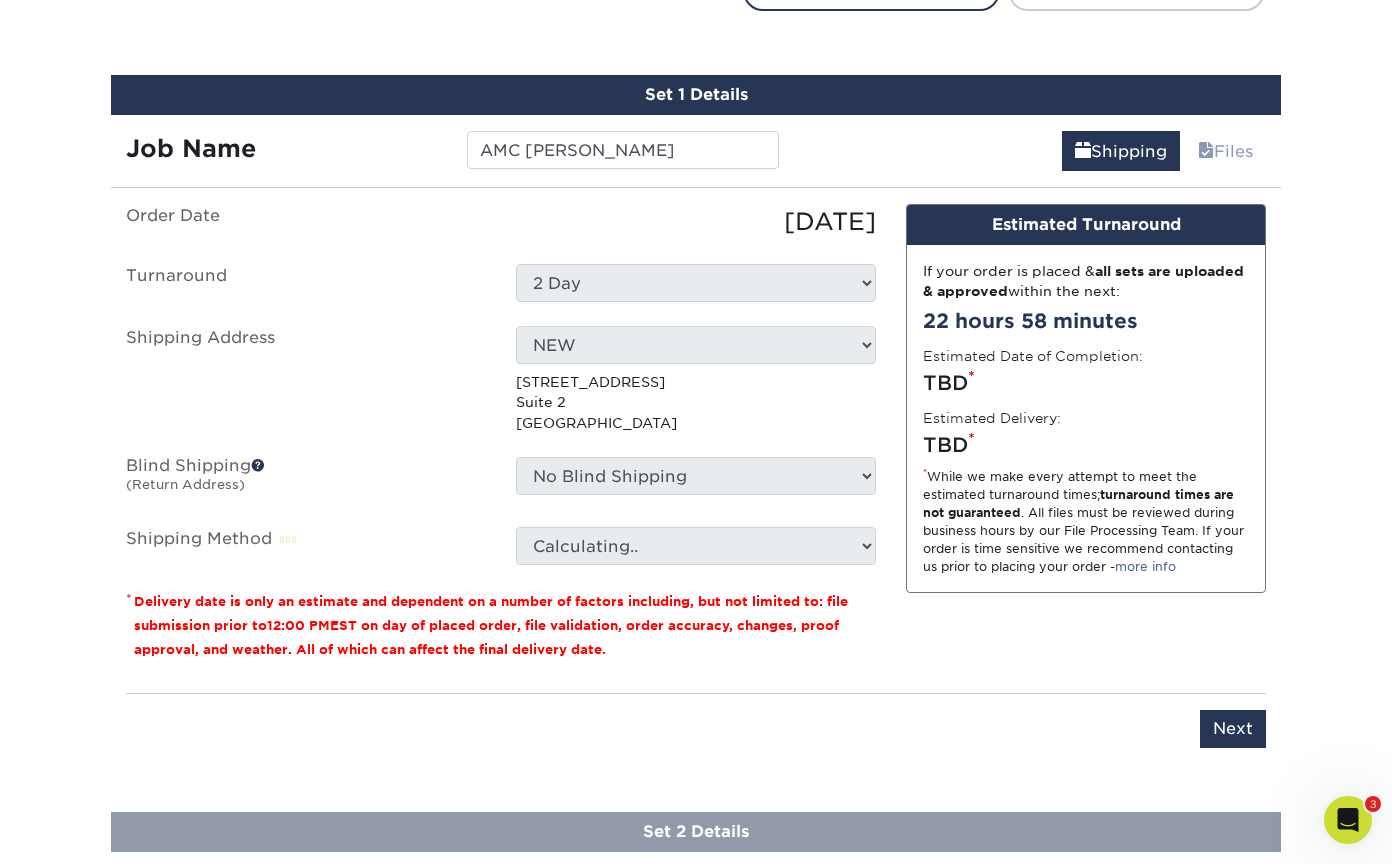 scroll, scrollTop: 1124, scrollLeft: 0, axis: vertical 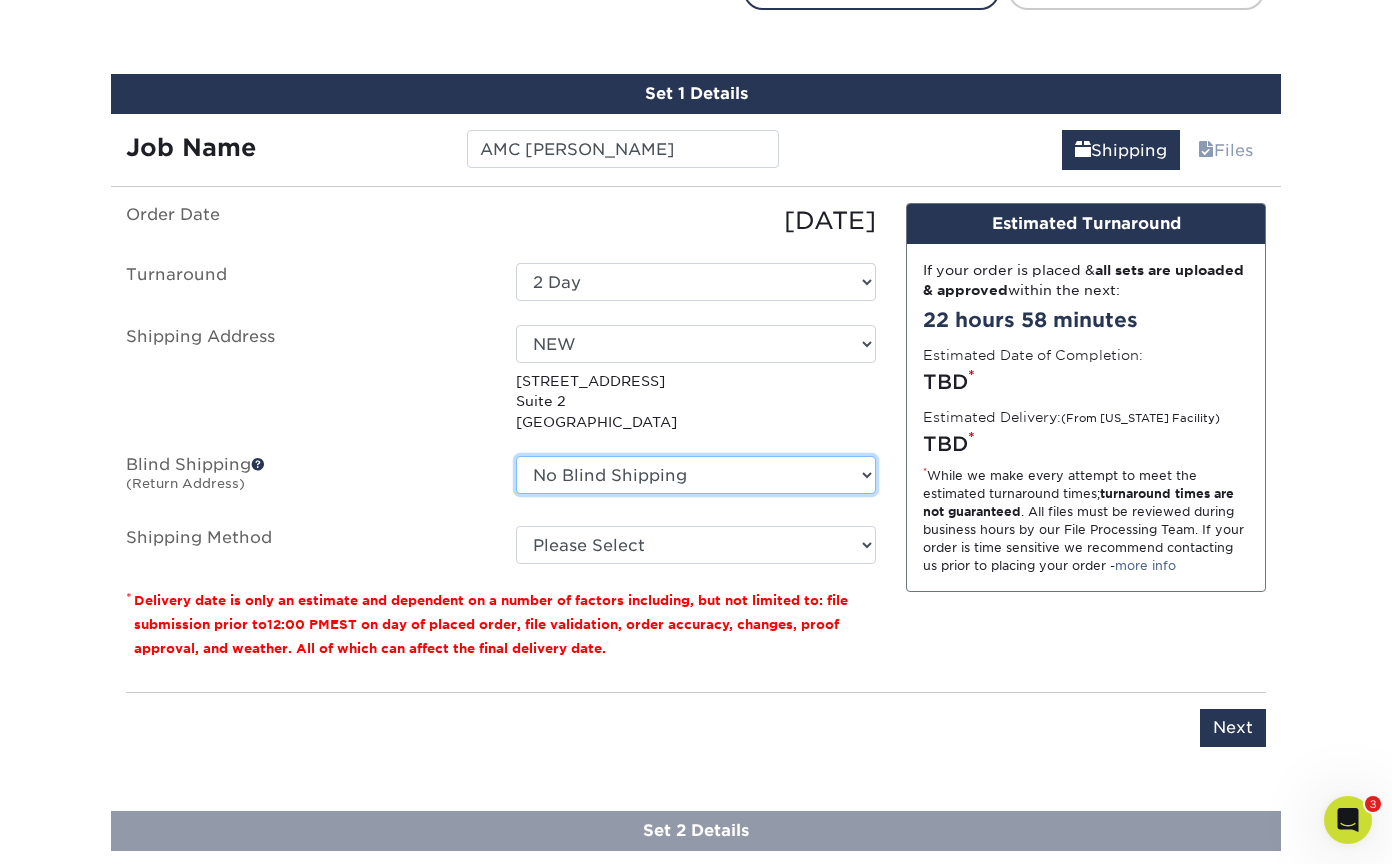 select on "283845" 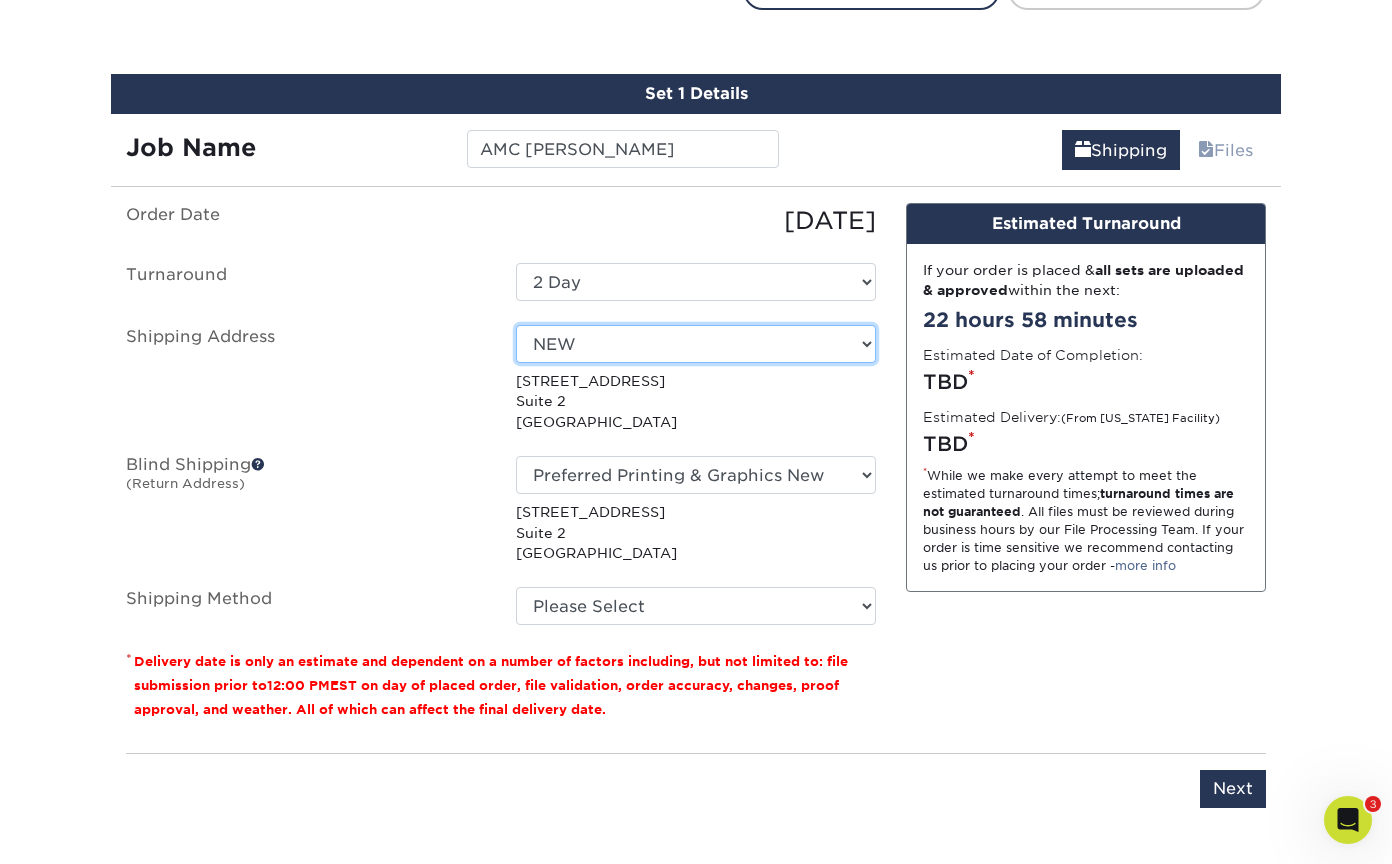 select on "283845" 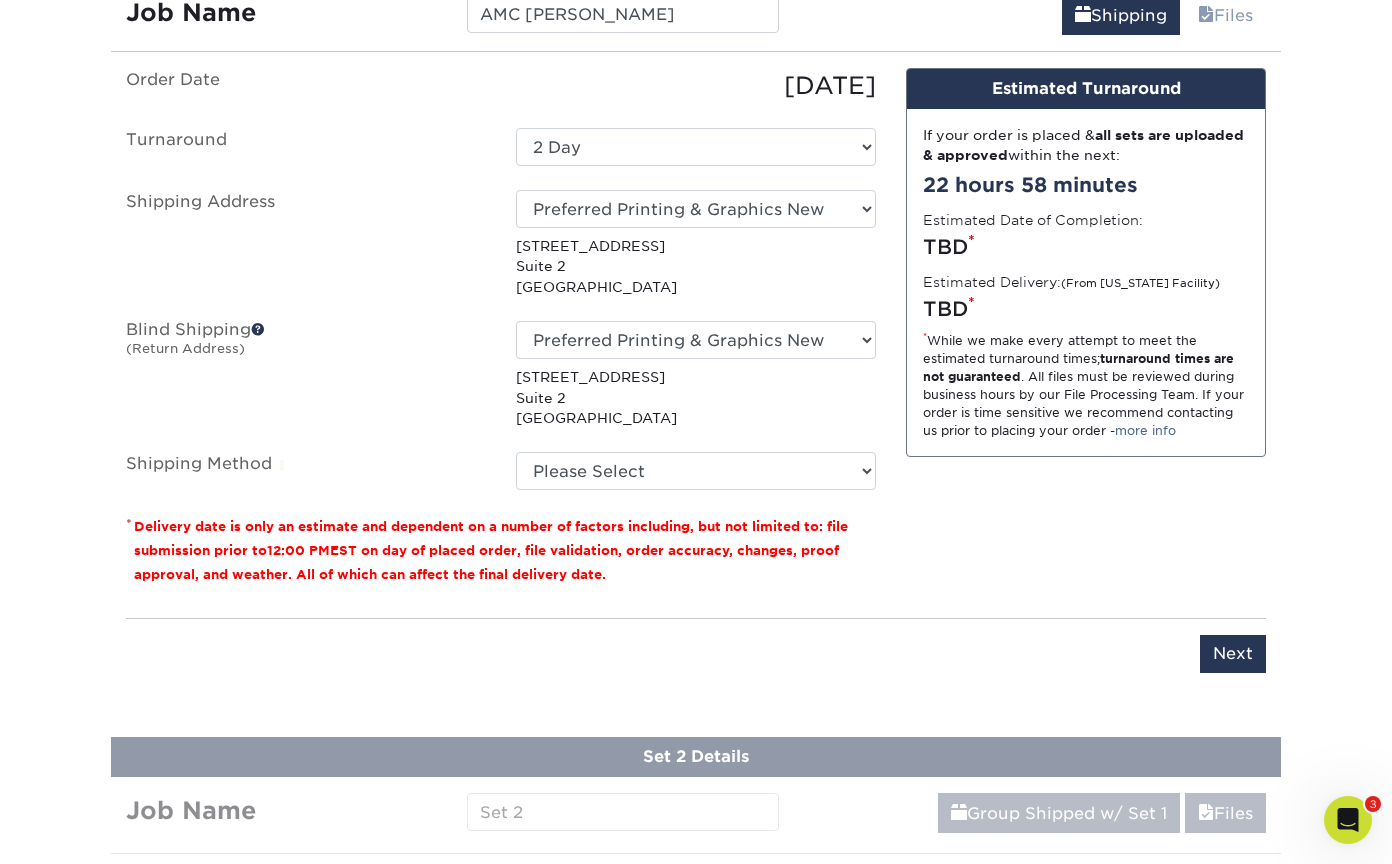 scroll, scrollTop: 1261, scrollLeft: 0, axis: vertical 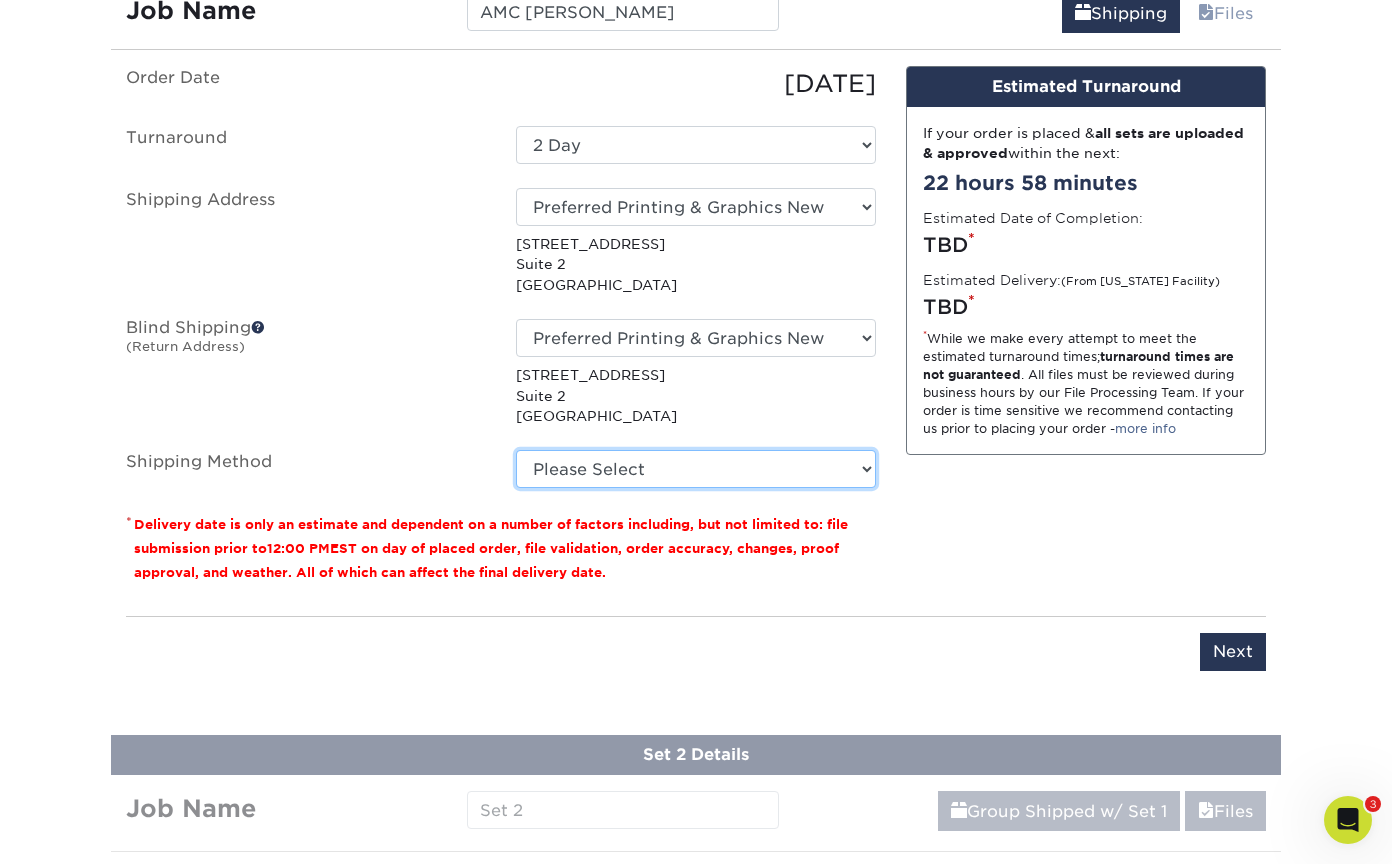 select on "03" 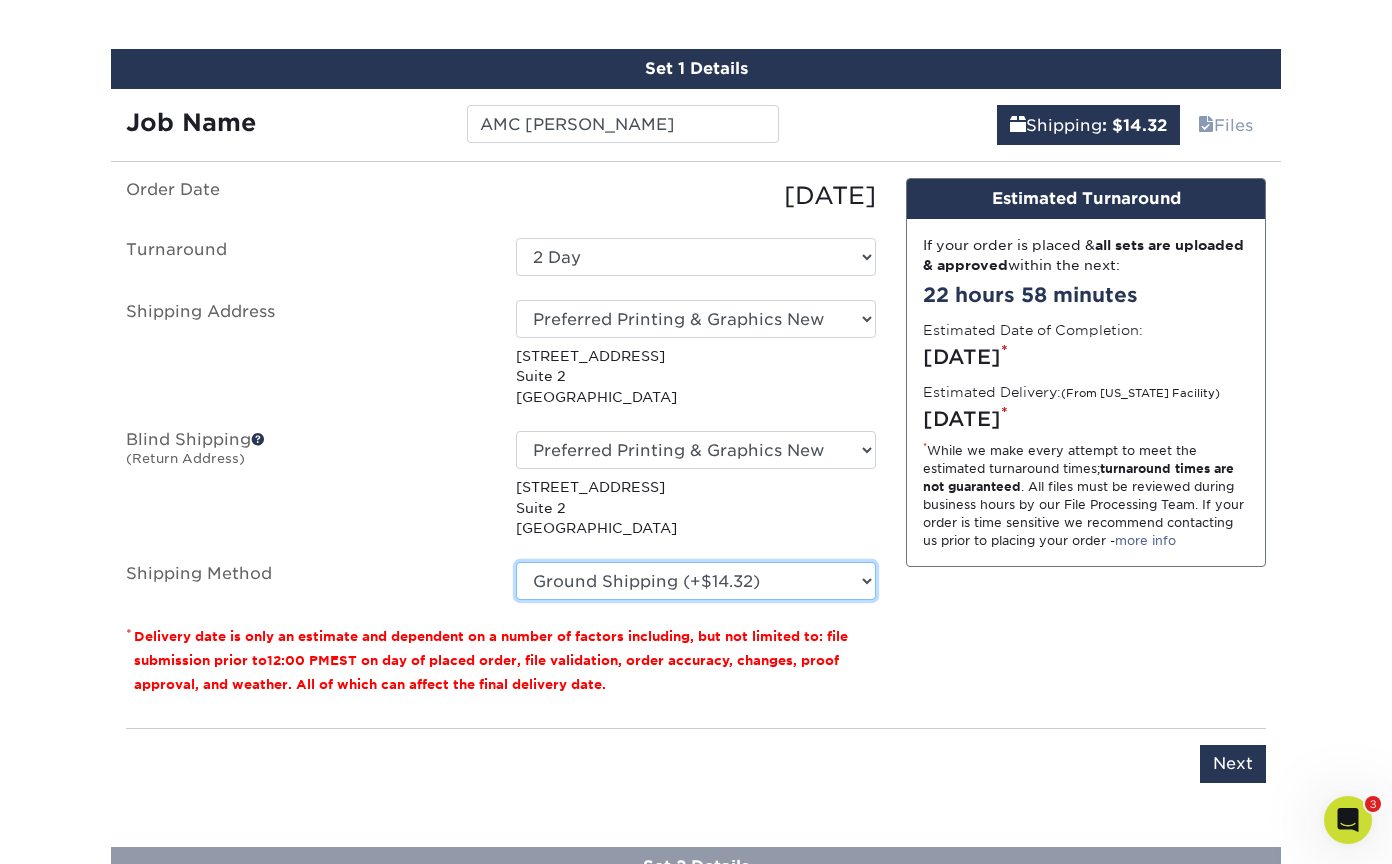 scroll, scrollTop: 1149, scrollLeft: 0, axis: vertical 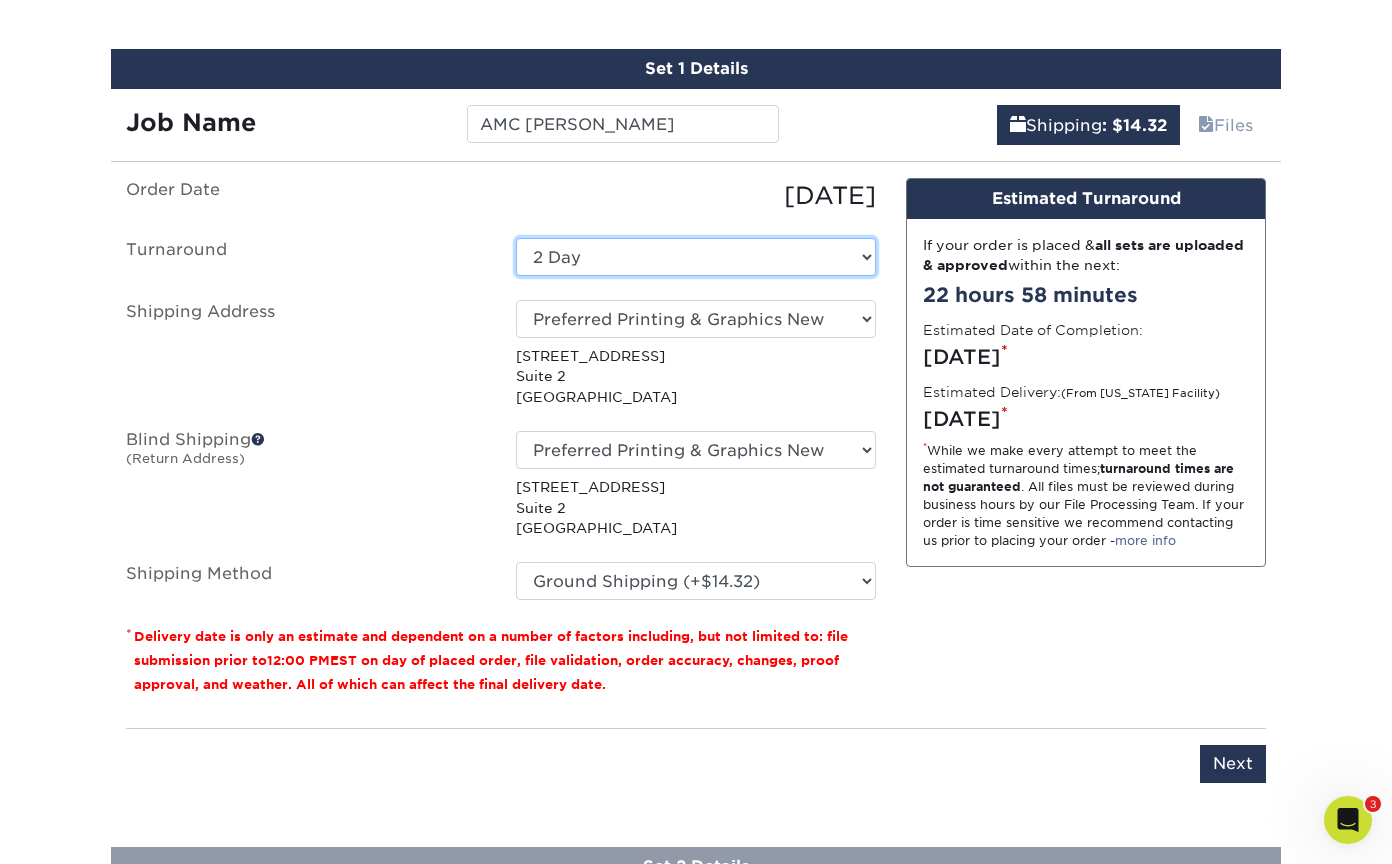 select on "9ebc2889-b7ff-45b8-8d3b-bb5a09736017" 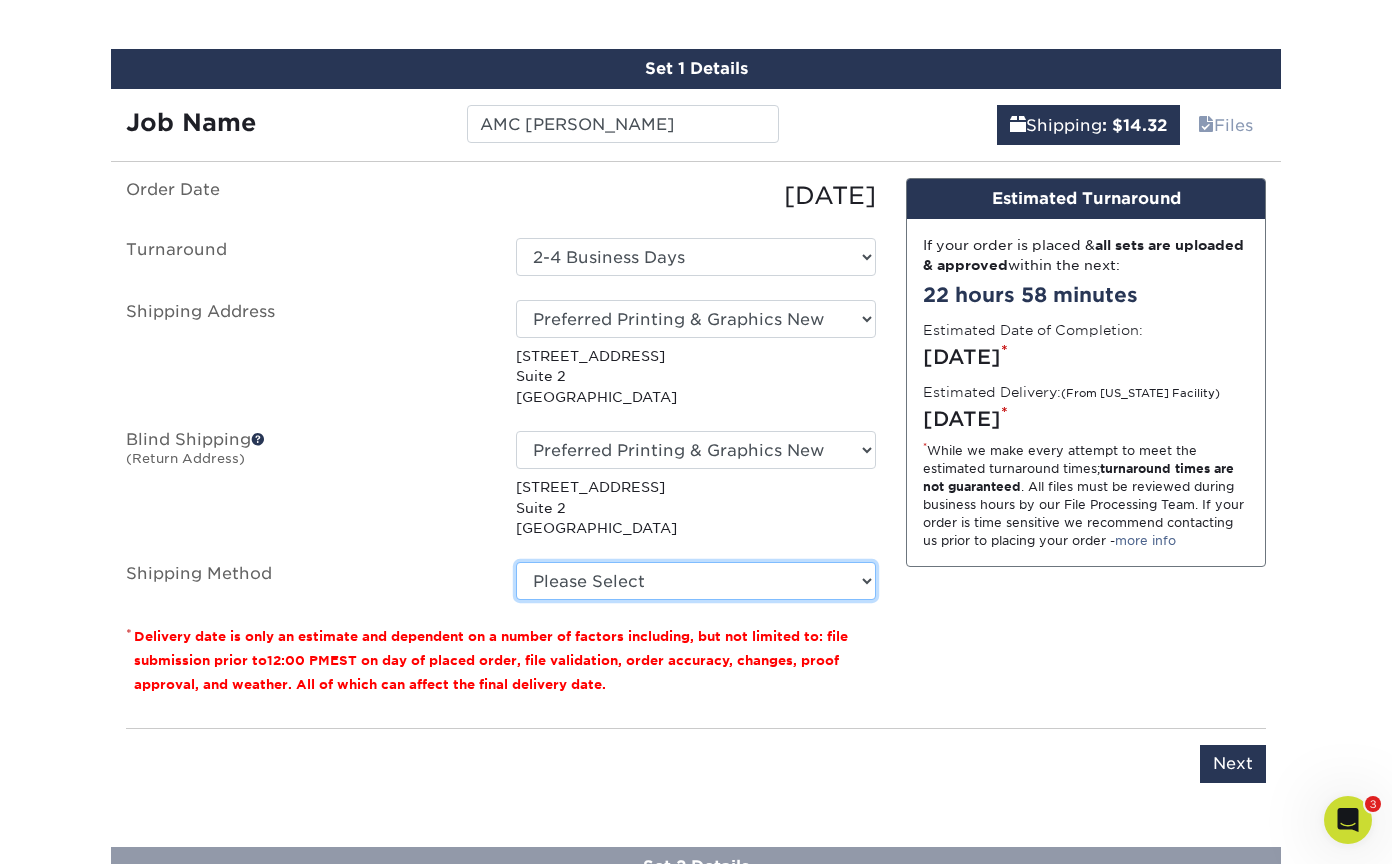 select on "03" 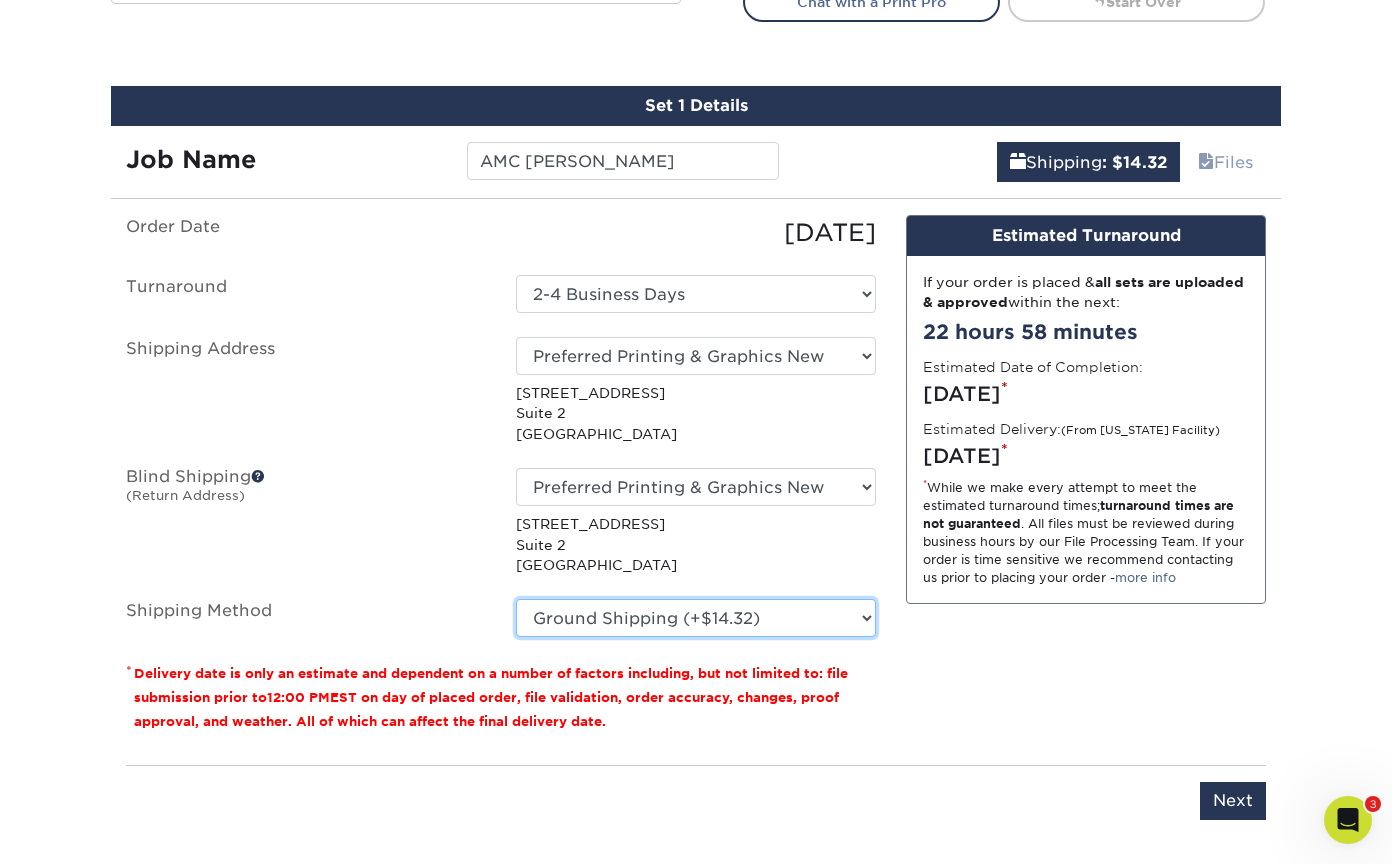 scroll, scrollTop: 1111, scrollLeft: 0, axis: vertical 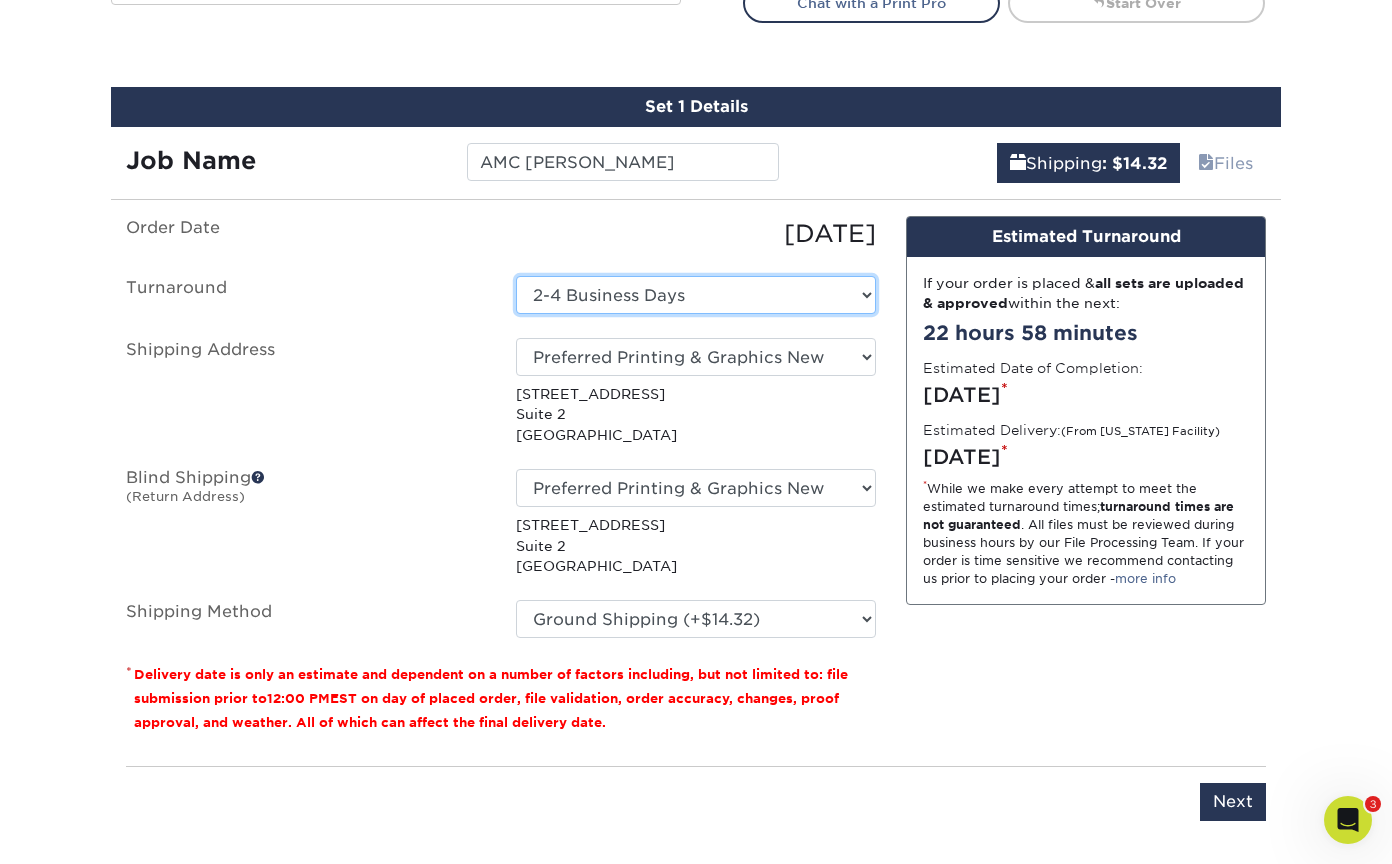 select on "e77b2ee9-3a16-4890-b832-9429c75fce29" 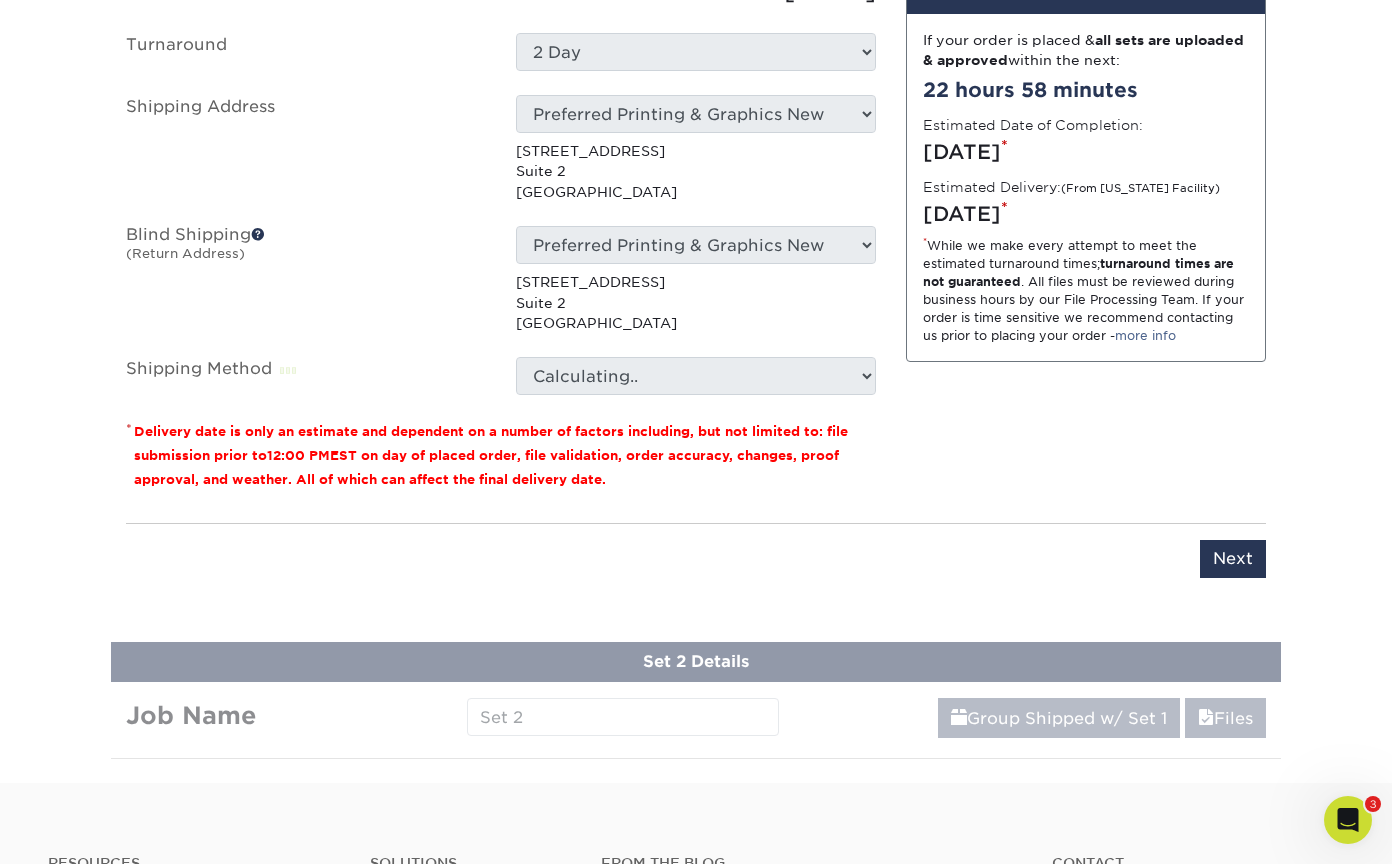 scroll, scrollTop: 1358, scrollLeft: 0, axis: vertical 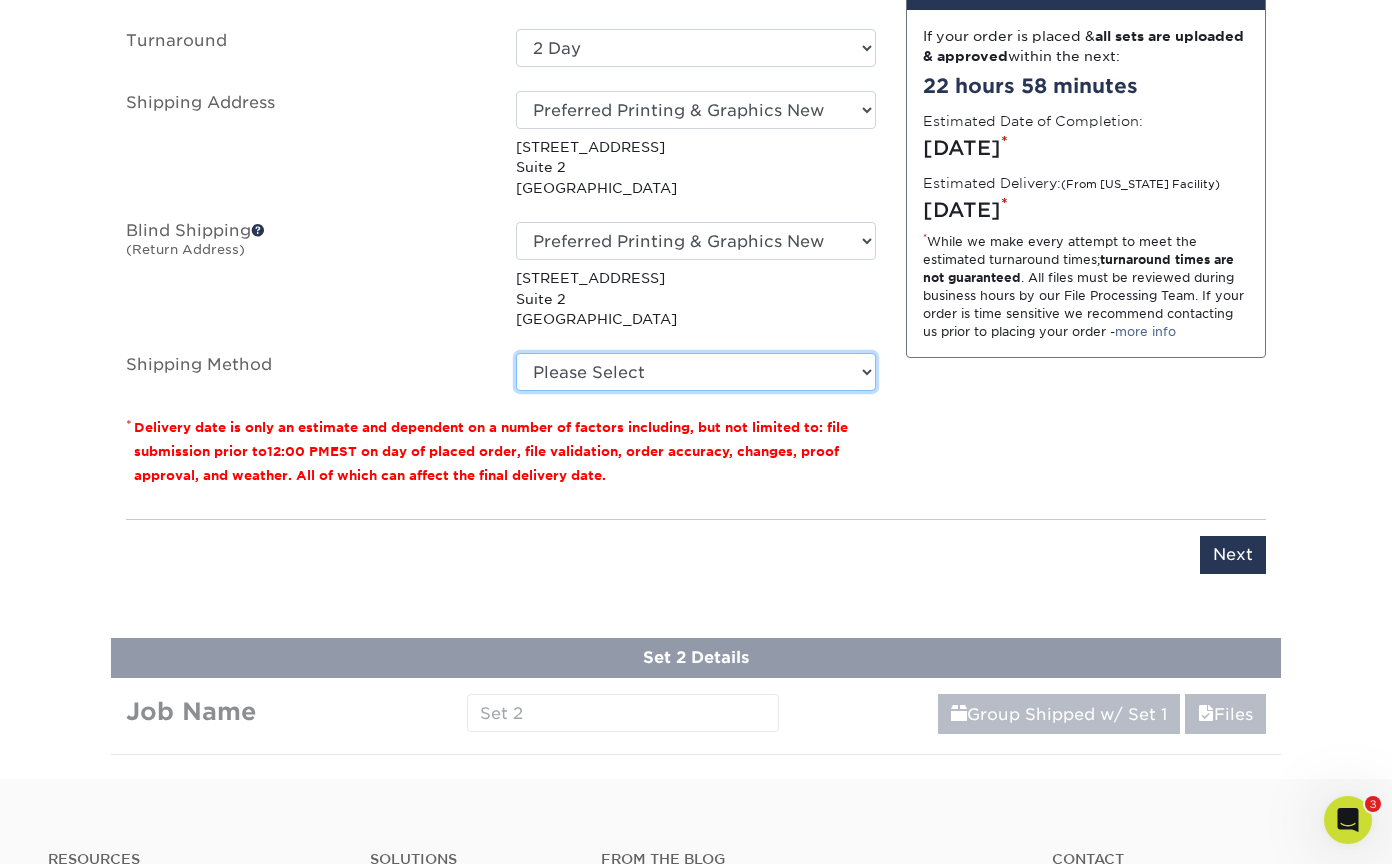 select on "03" 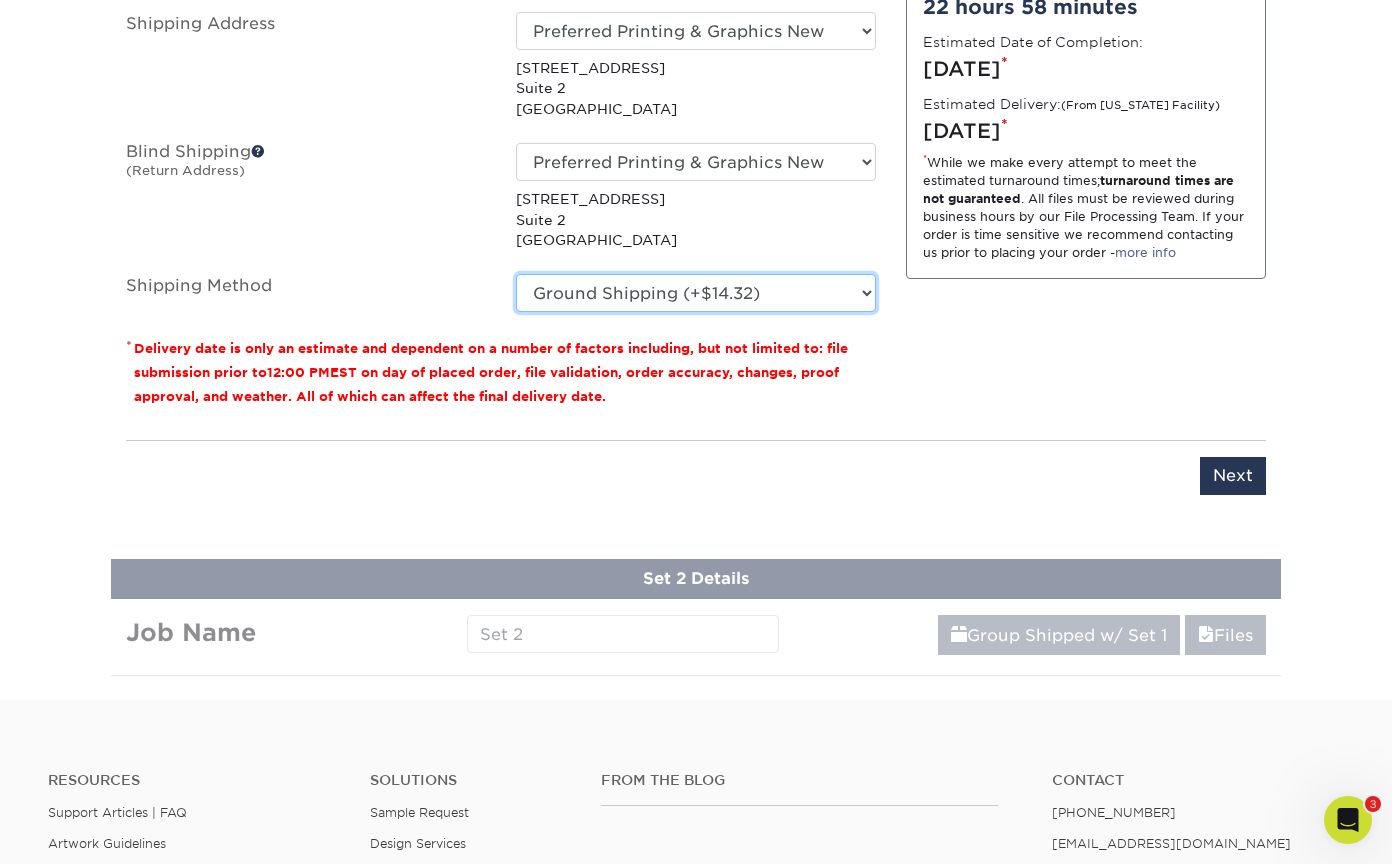 scroll, scrollTop: 1437, scrollLeft: 0, axis: vertical 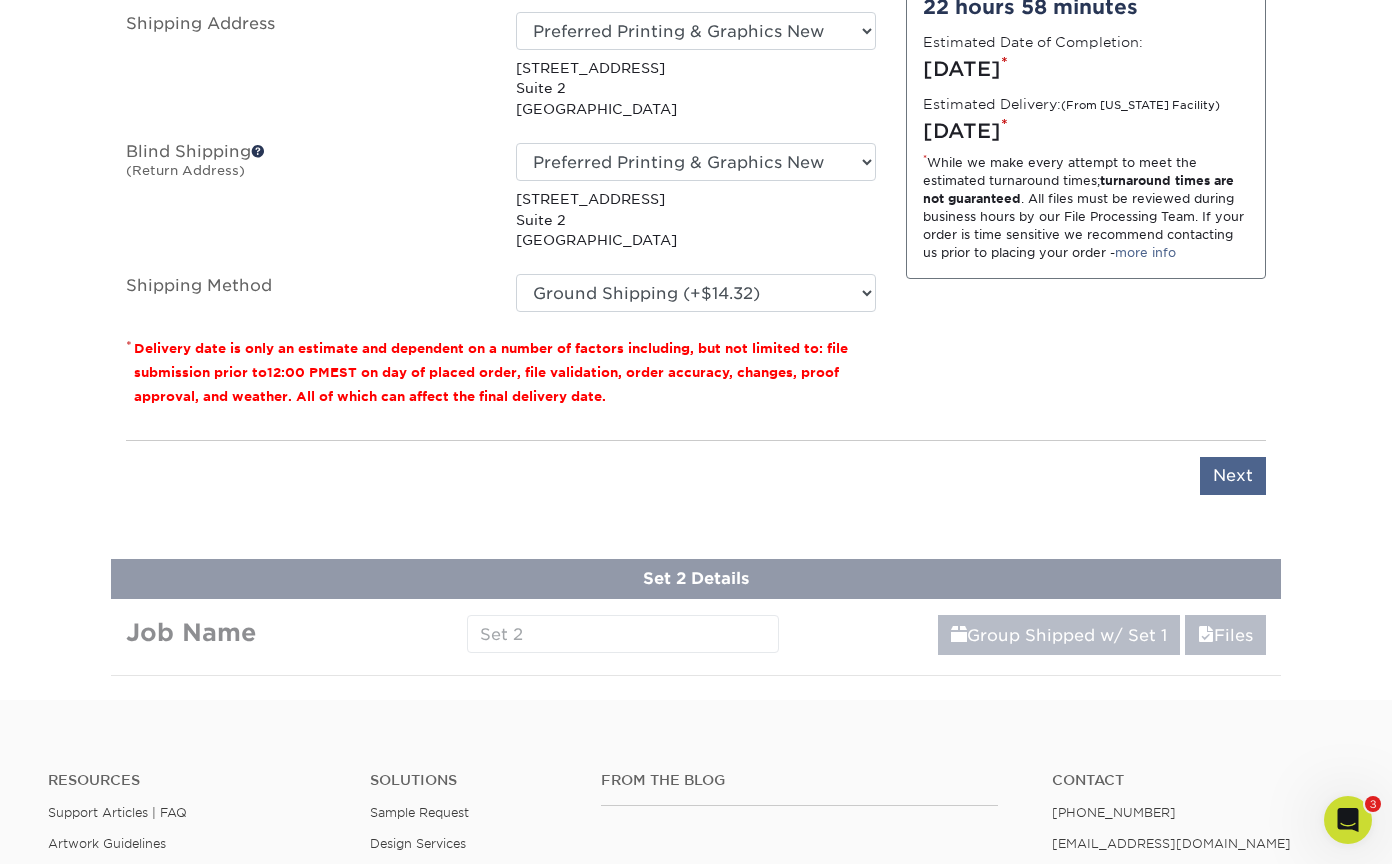 click on "Next" at bounding box center [1233, 476] 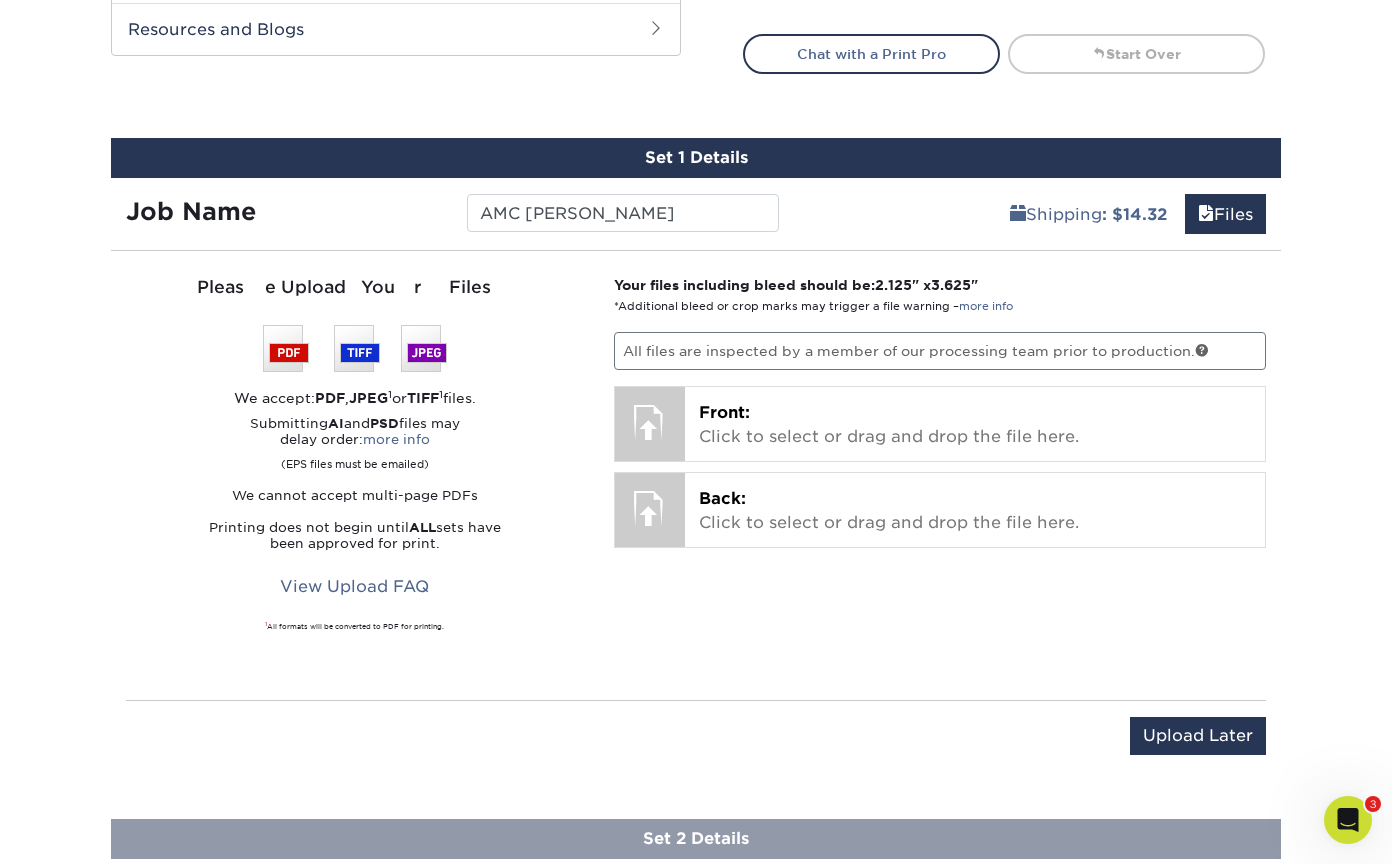 scroll, scrollTop: 1045, scrollLeft: 0, axis: vertical 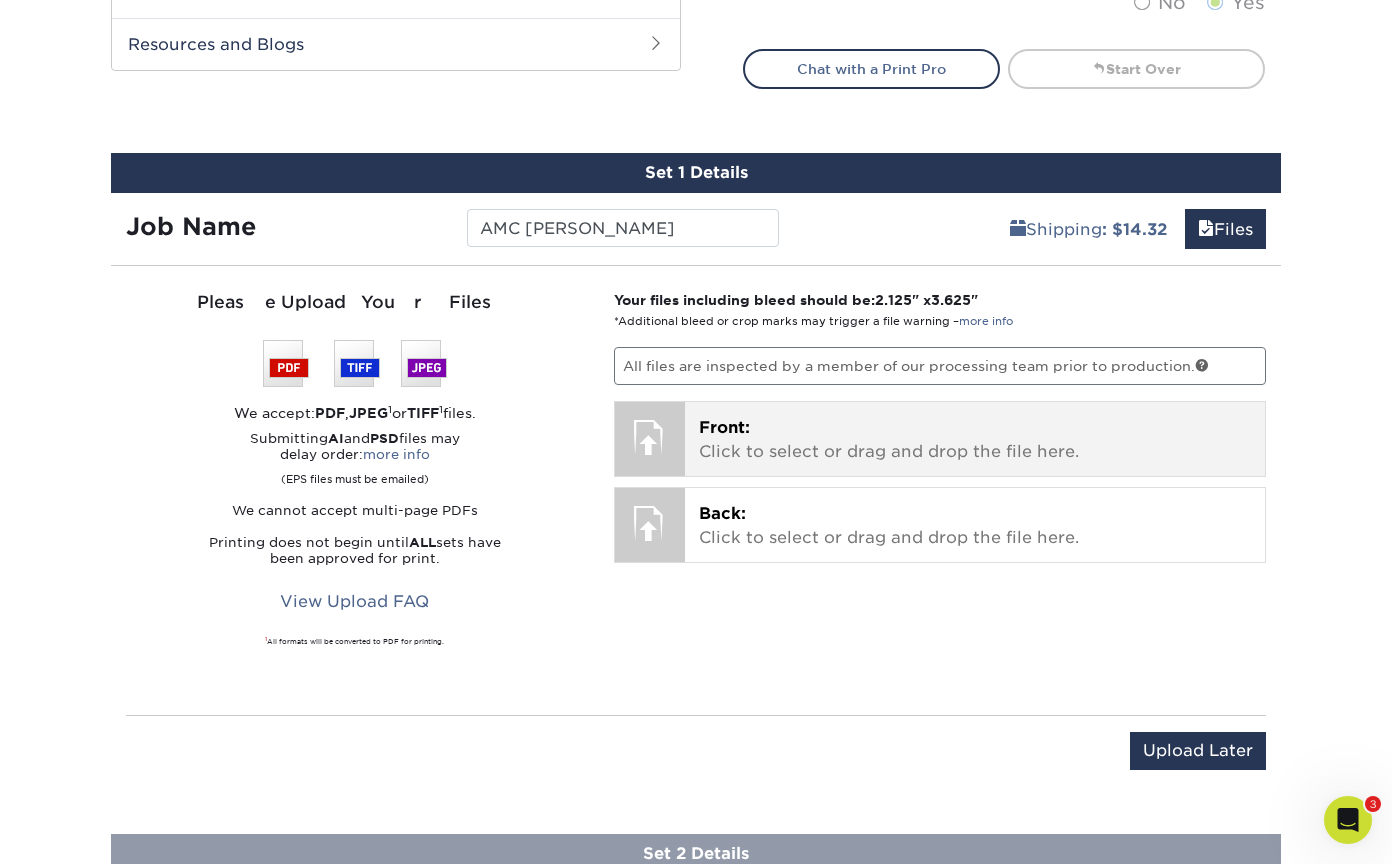 click at bounding box center (650, 437) 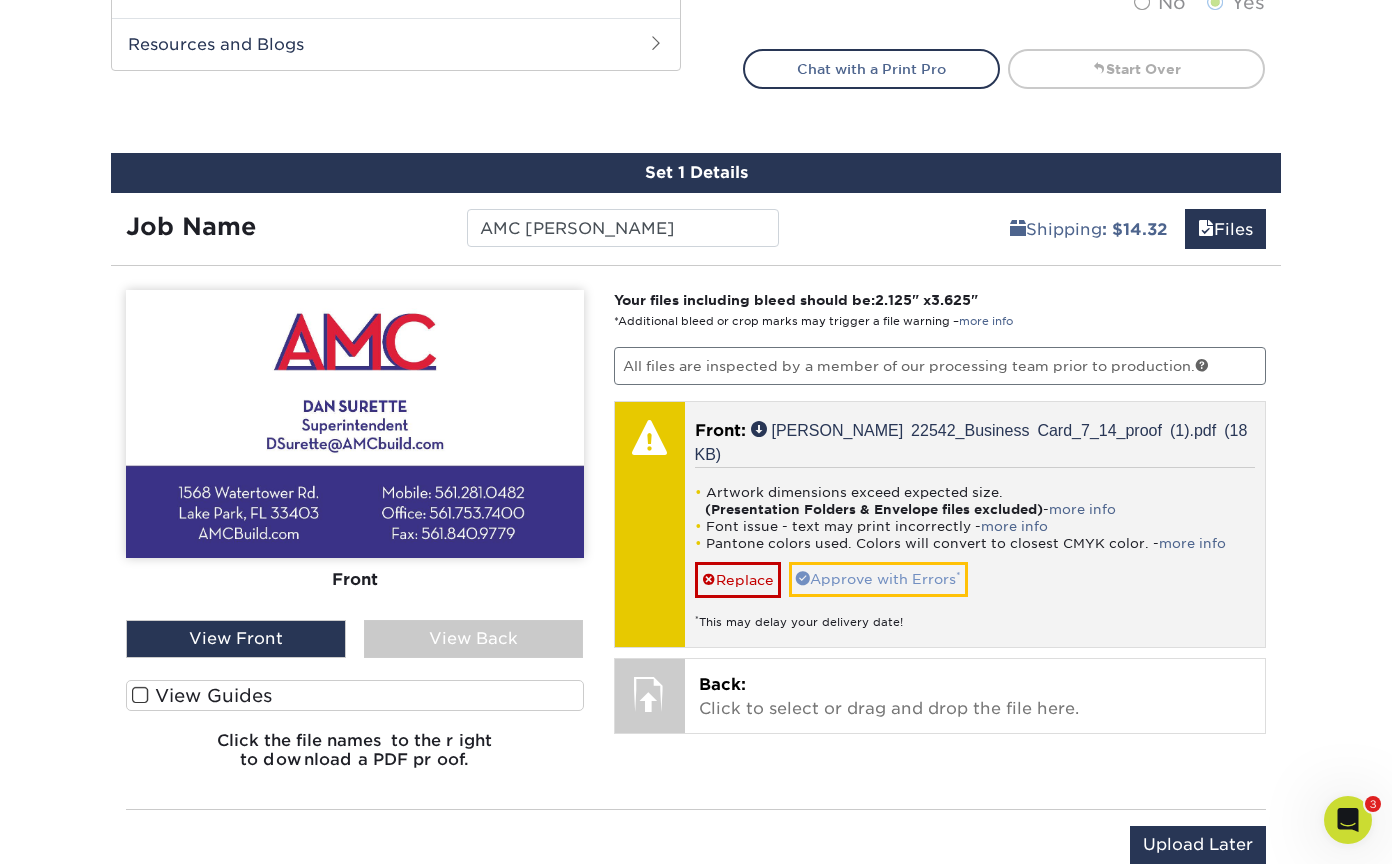 click on "Approve with Errors *" at bounding box center (878, 579) 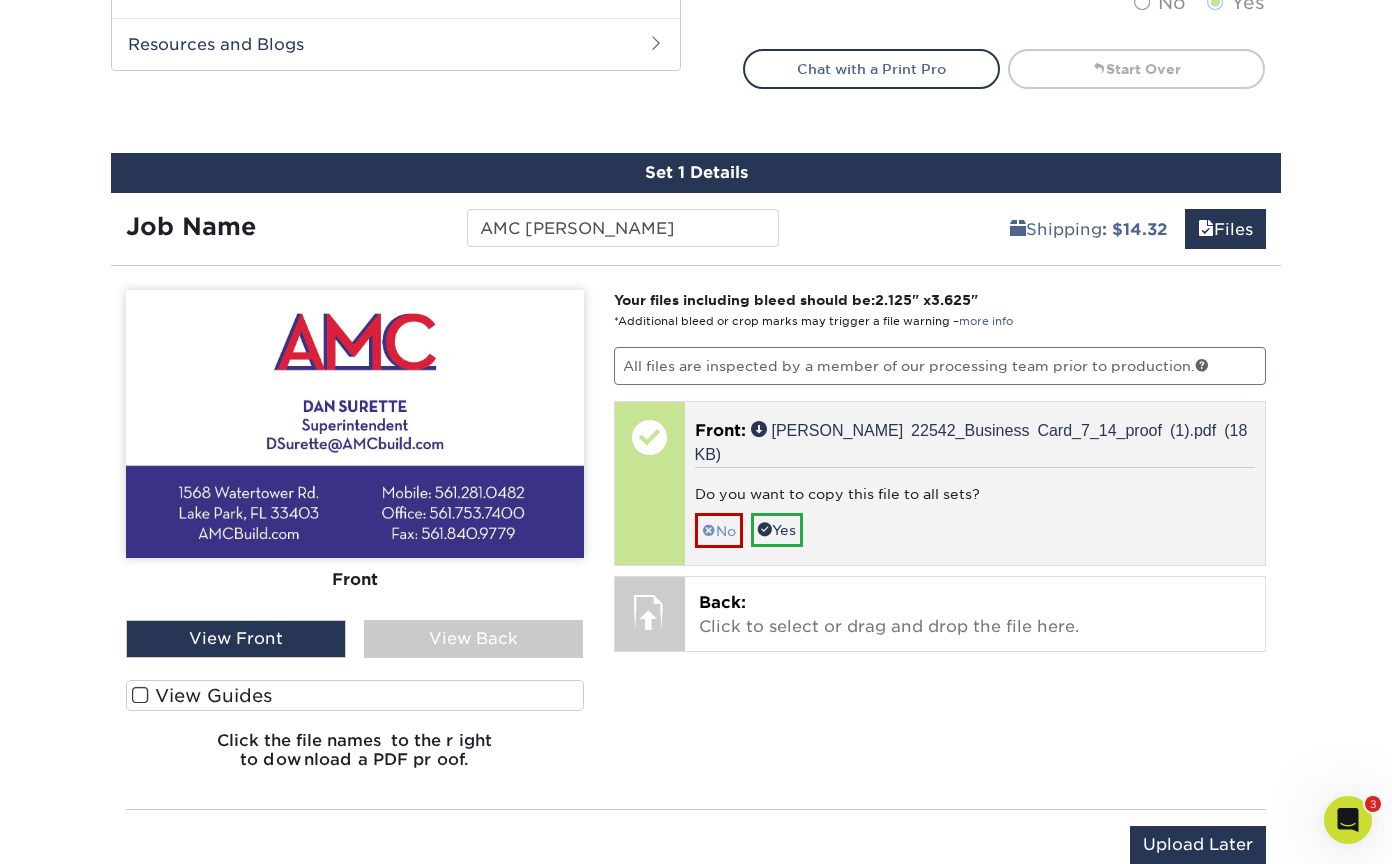 click on "No" at bounding box center (719, 530) 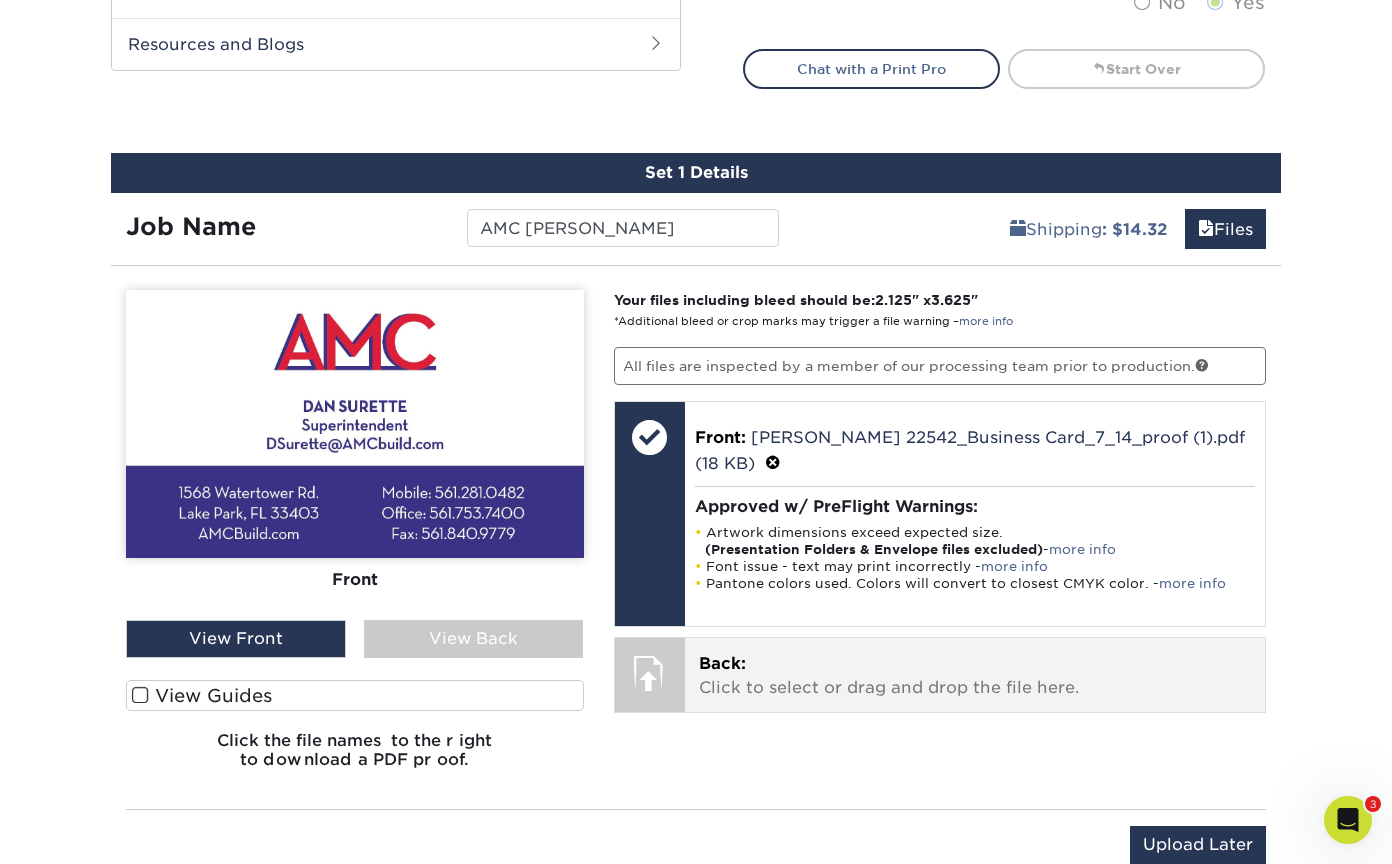 click on "Back: Click to select or drag and drop the file here." at bounding box center (975, 676) 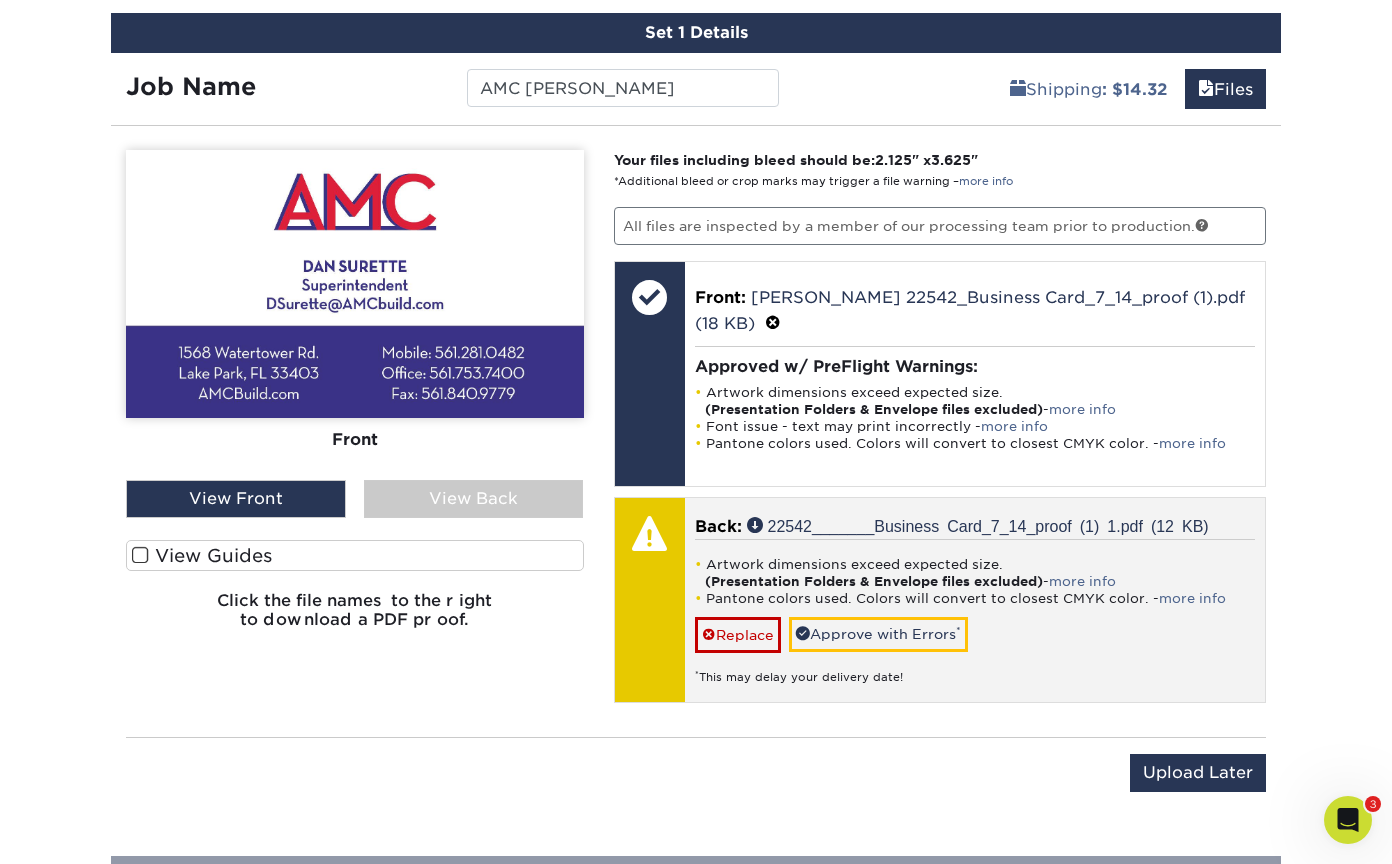 scroll, scrollTop: 1202, scrollLeft: 0, axis: vertical 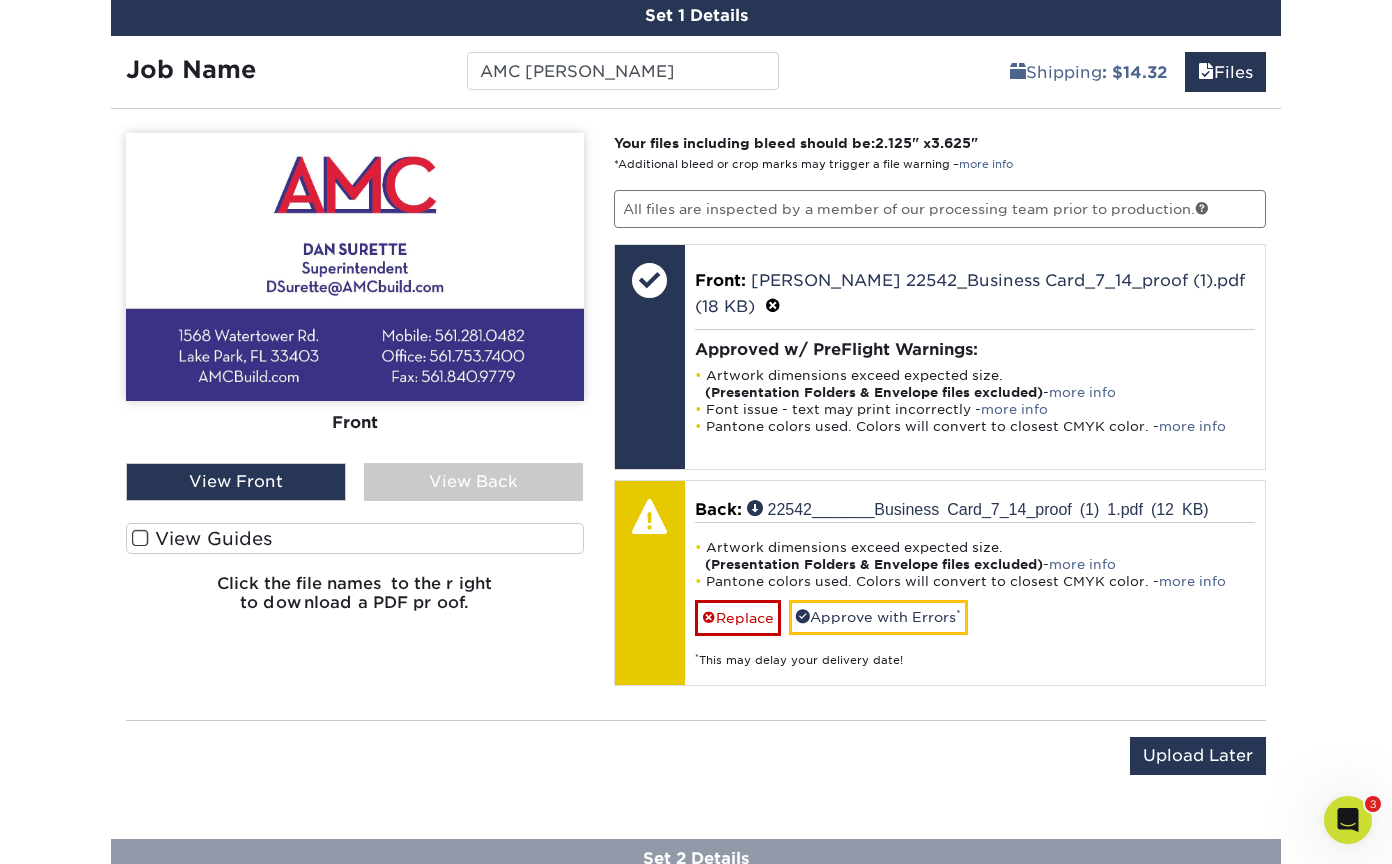 click on "View Back" at bounding box center [474, 482] 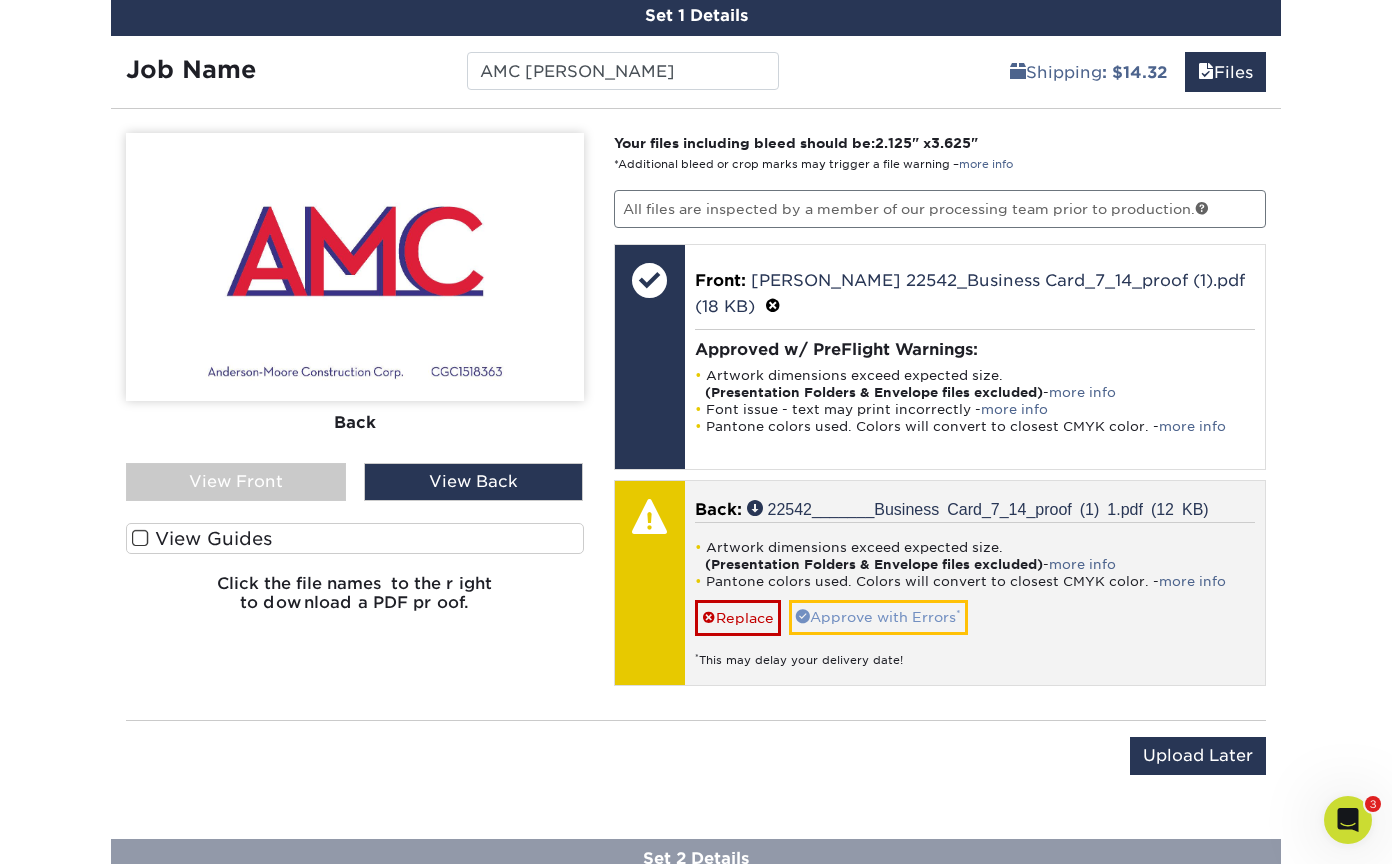 click on "Approve with Errors *" at bounding box center (878, 617) 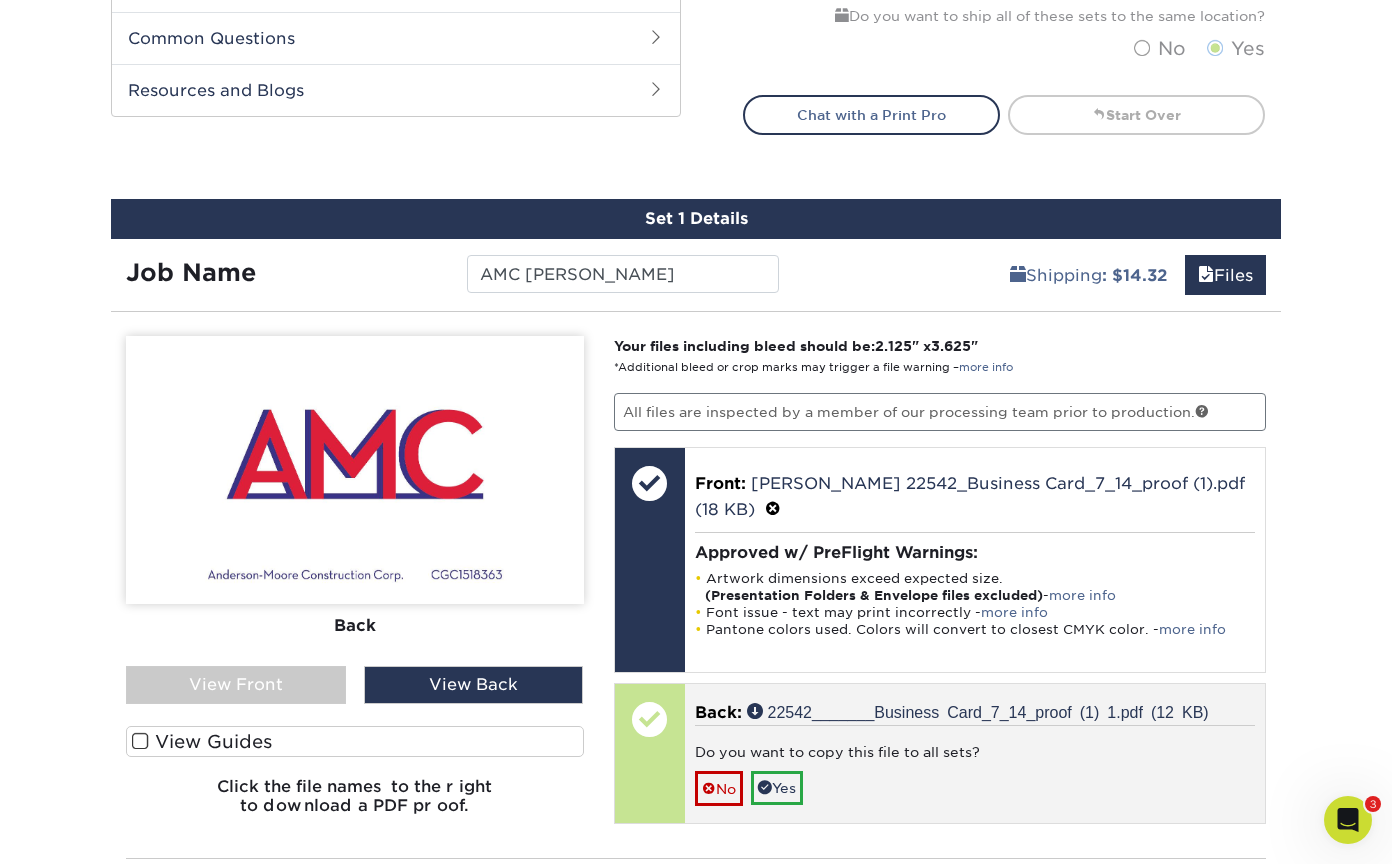 scroll, scrollTop: 997, scrollLeft: 0, axis: vertical 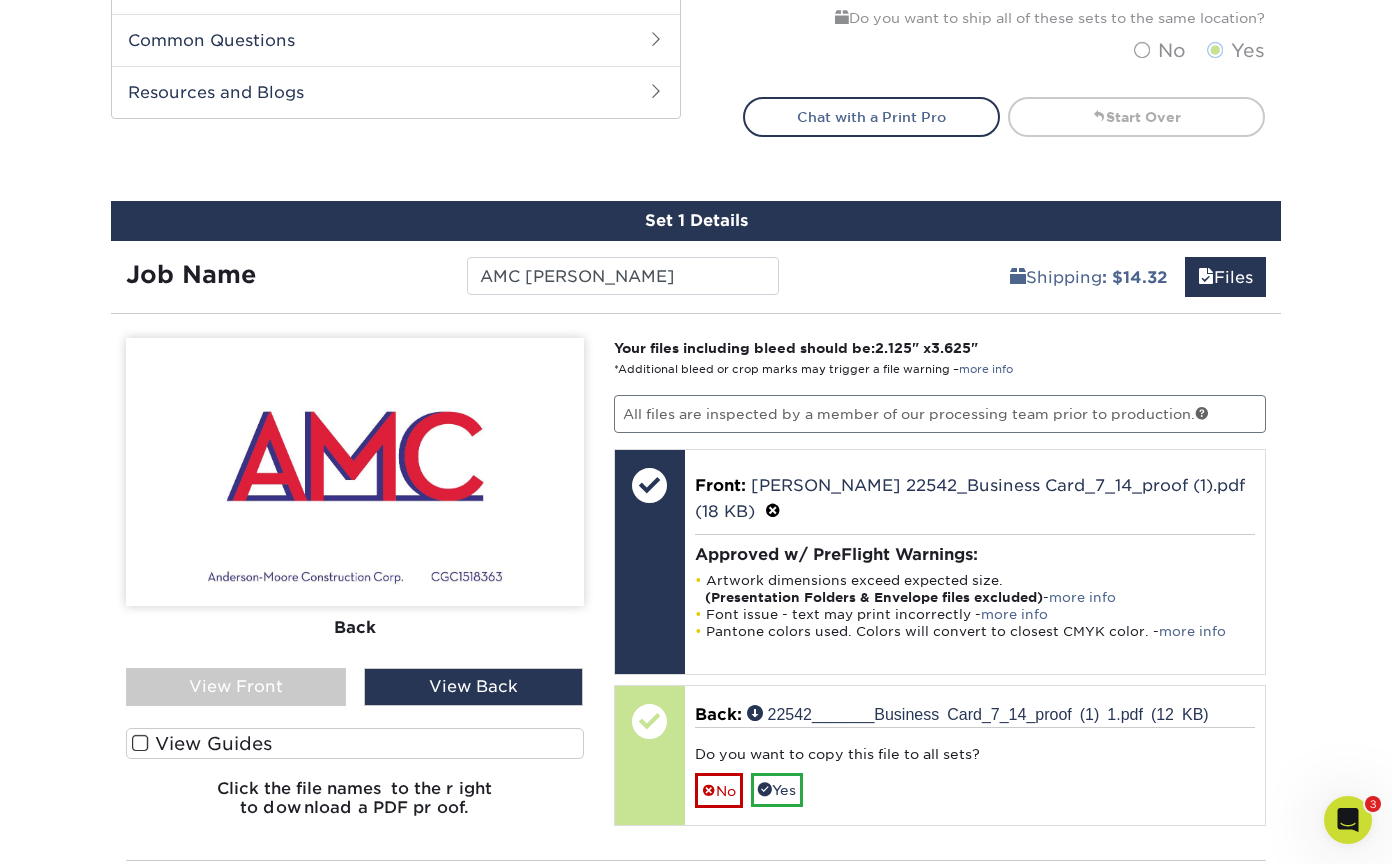 click on "Yes" at bounding box center (777, 790) 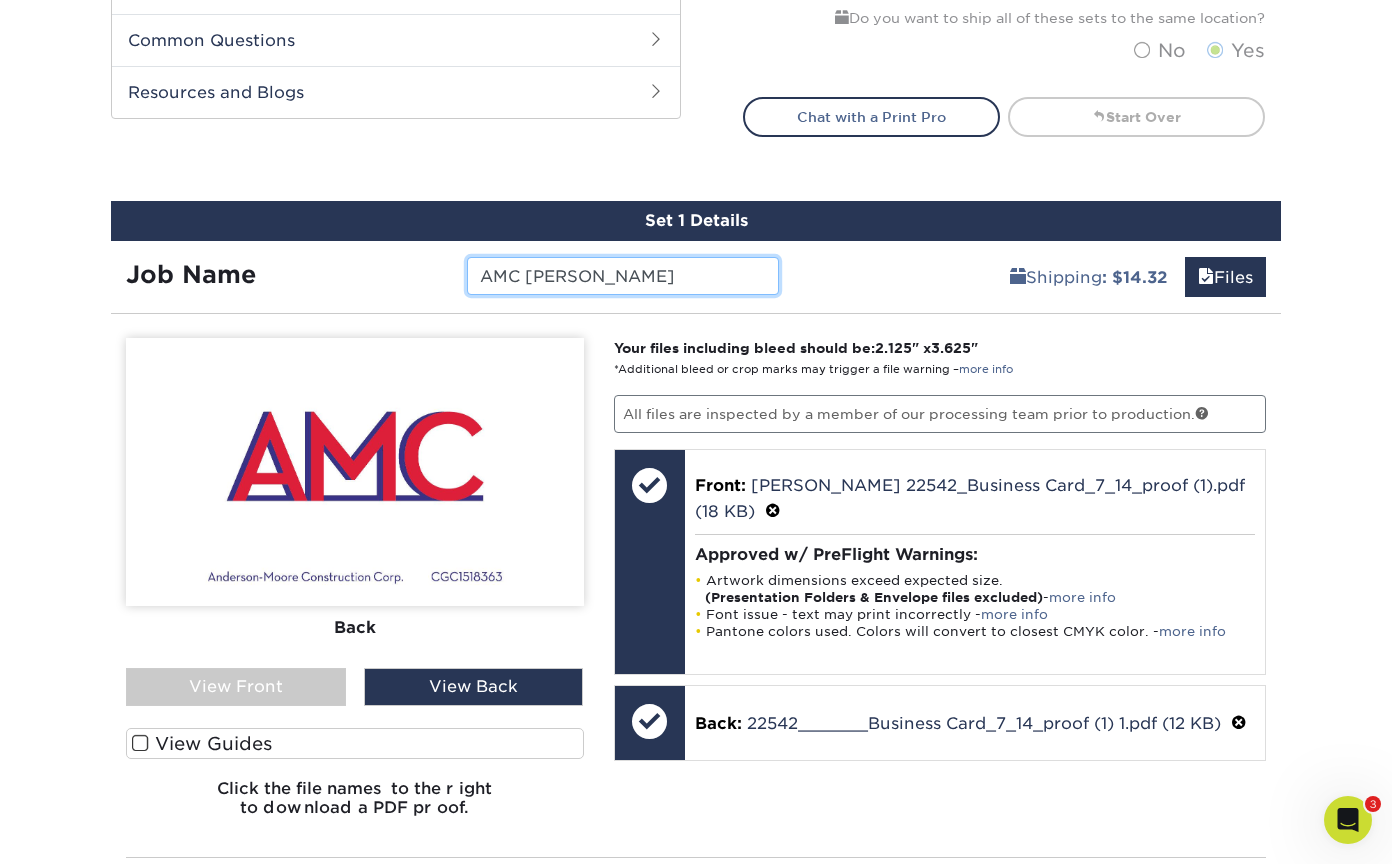 click on "AMC [PERSON_NAME]" at bounding box center (622, 276) 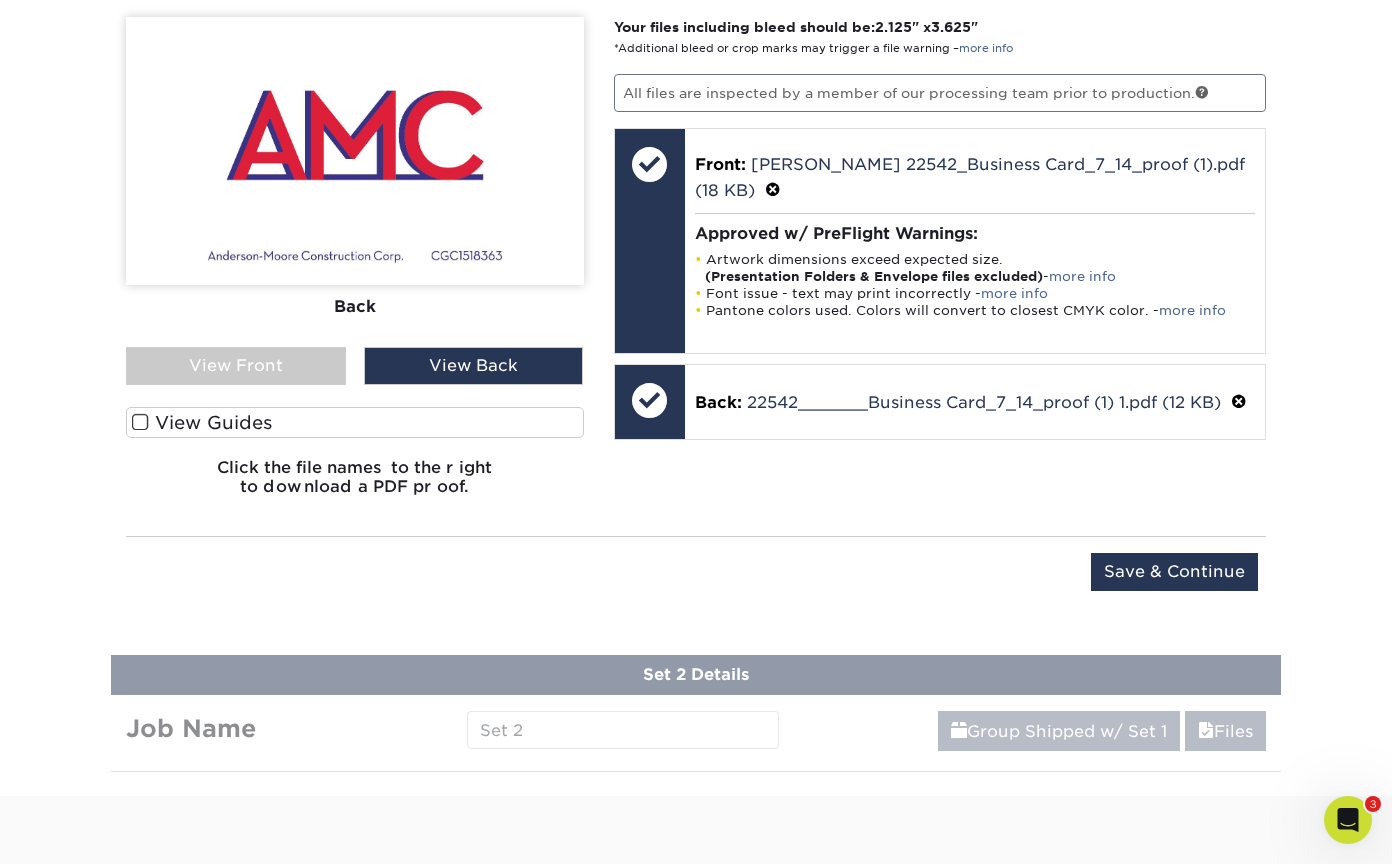 scroll, scrollTop: 1334, scrollLeft: 0, axis: vertical 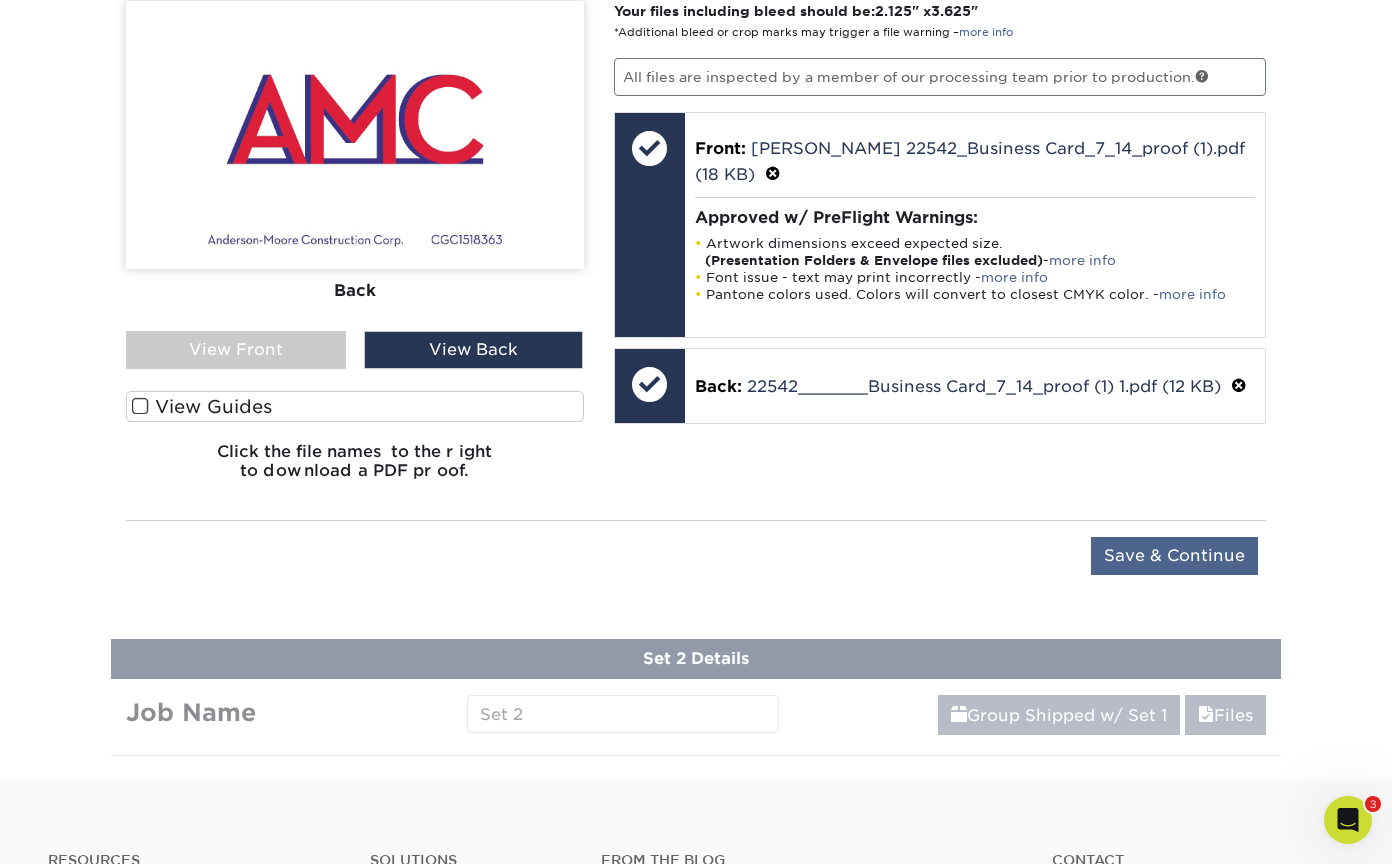 type on "AMC [PERSON_NAME] 22542" 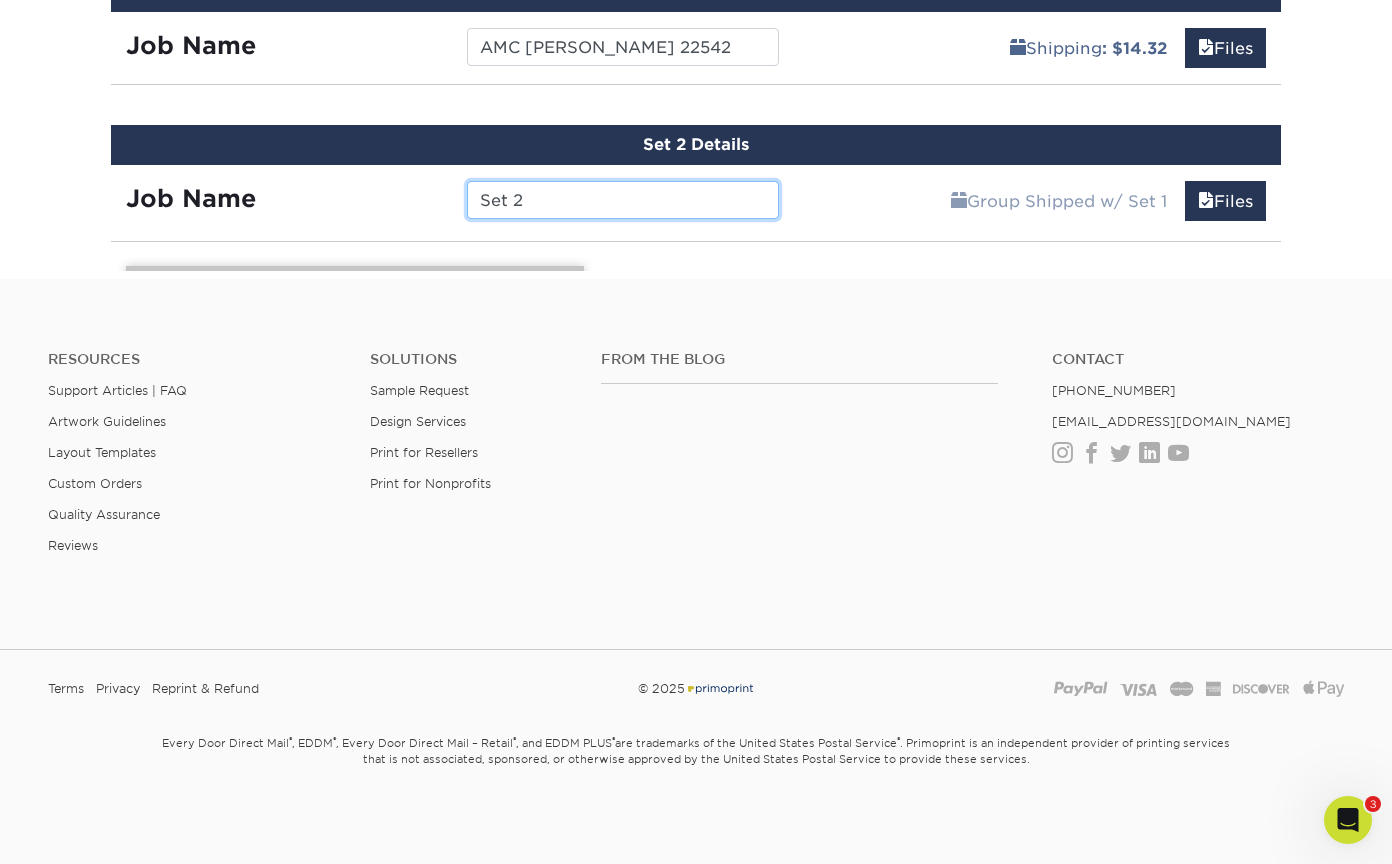 scroll, scrollTop: 1208, scrollLeft: 0, axis: vertical 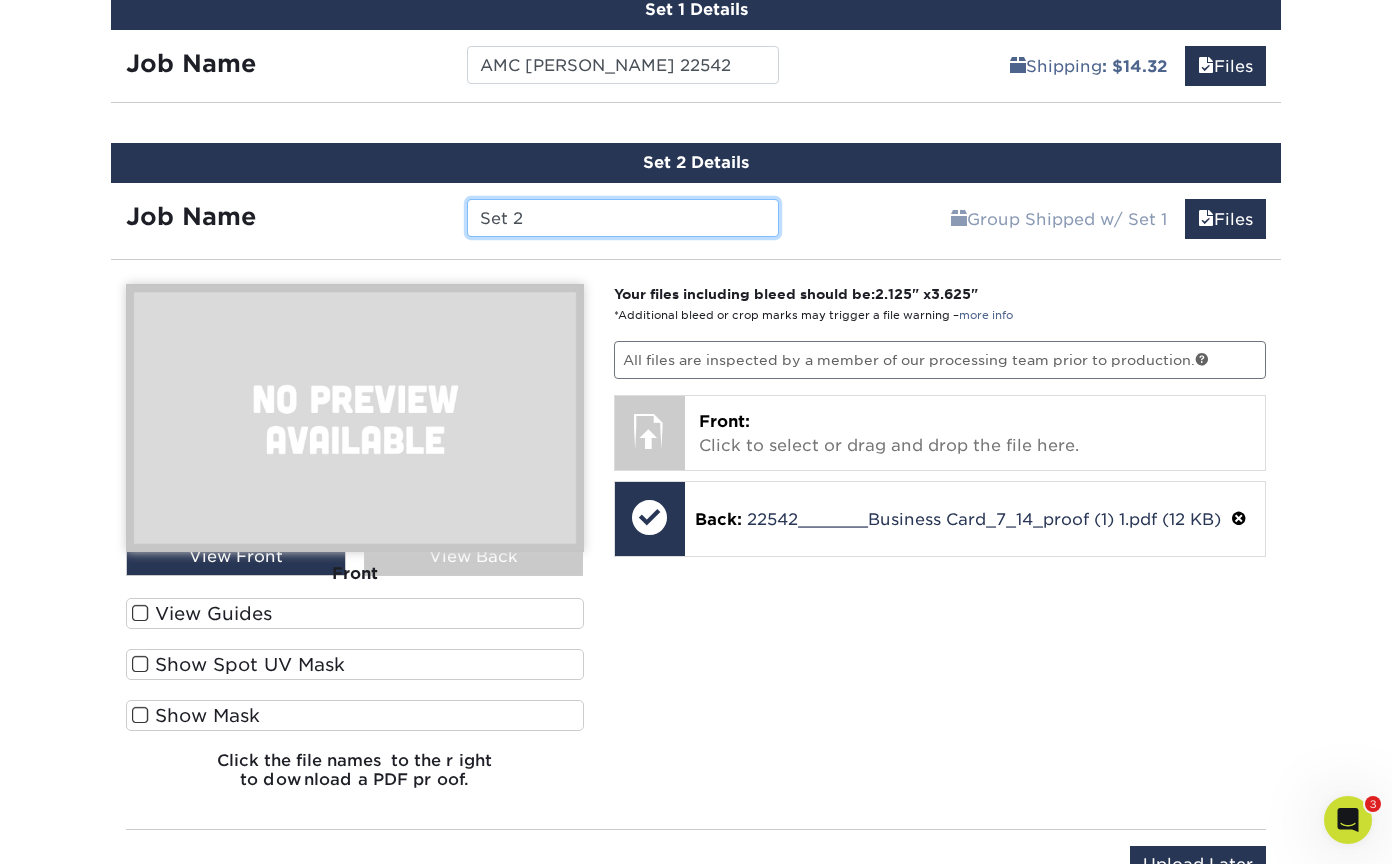 drag, startPoint x: 556, startPoint y: 213, endPoint x: 432, endPoint y: 204, distance: 124.32619 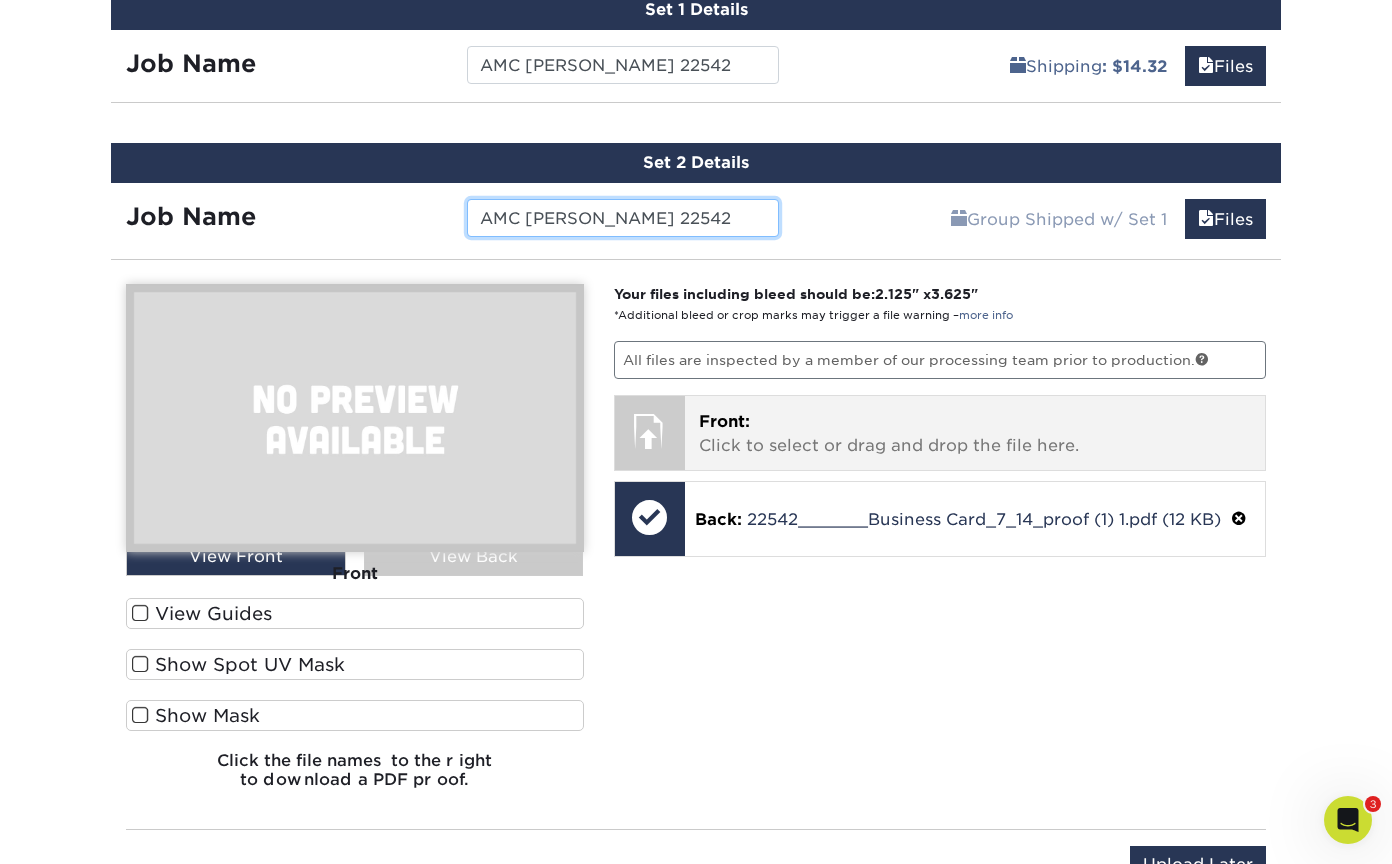 type on "AMC [PERSON_NAME] 22542" 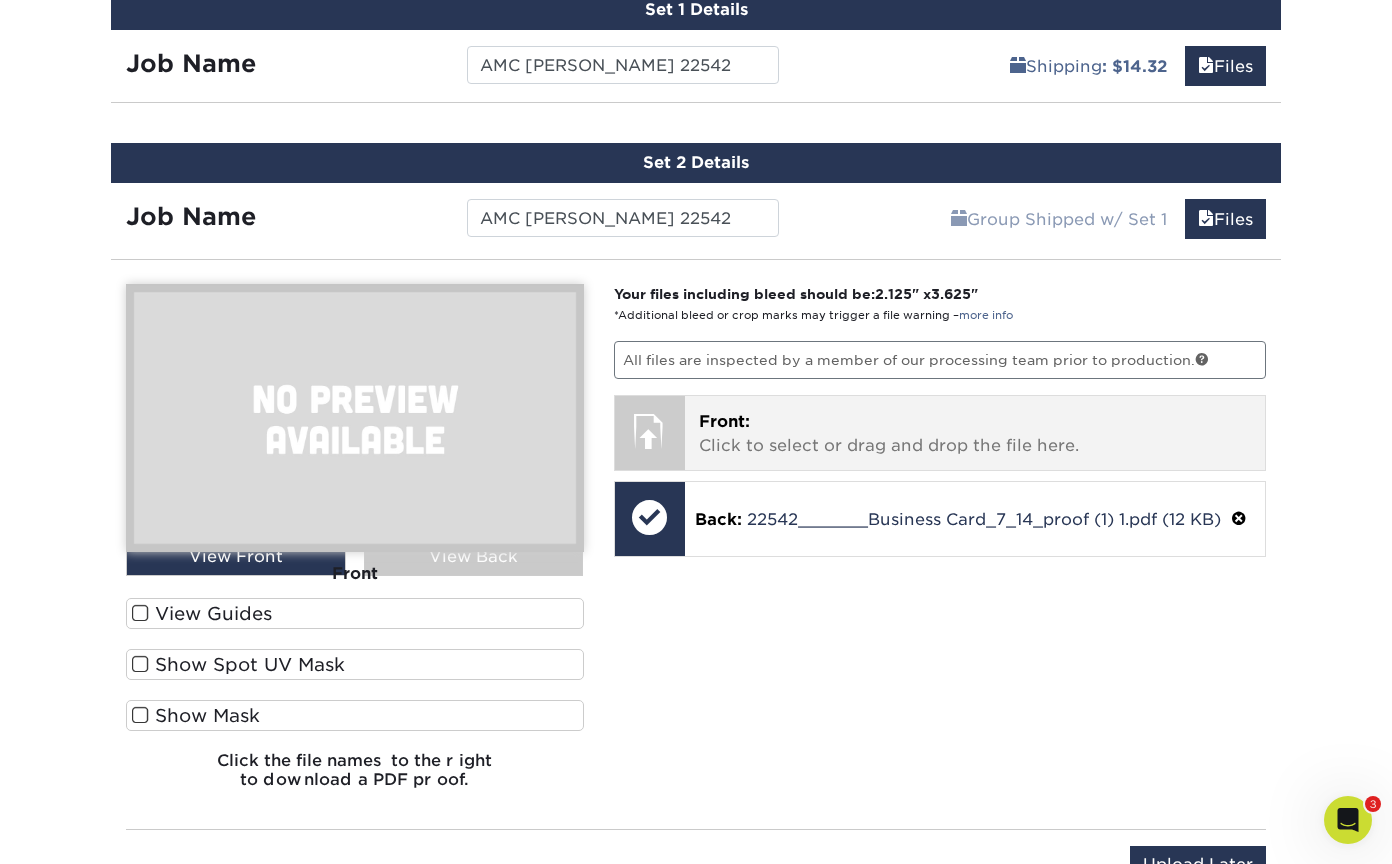 click on "Front: Click to select or drag and drop the file here." at bounding box center (975, 434) 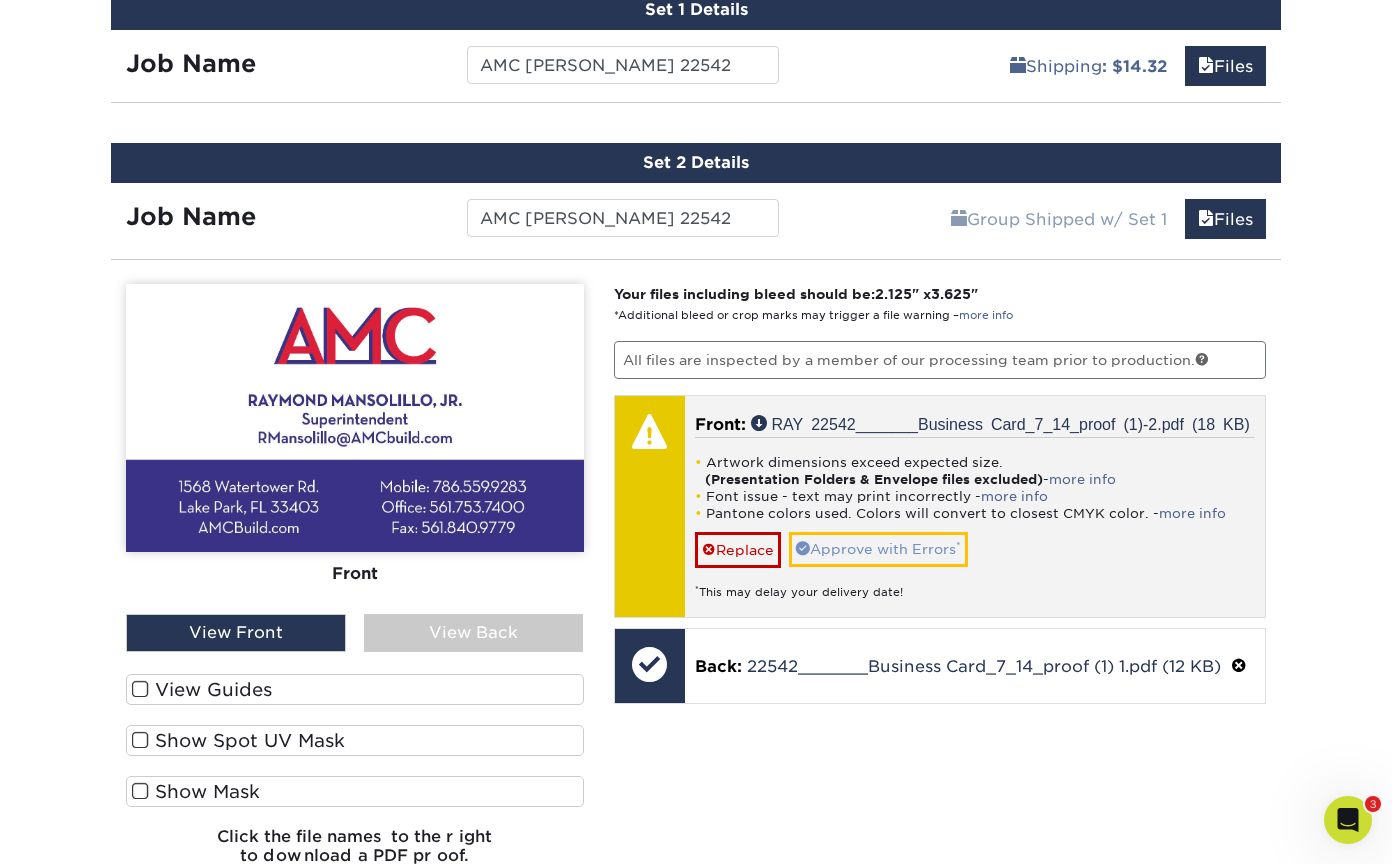 click on "Approve with Errors *" at bounding box center [878, 549] 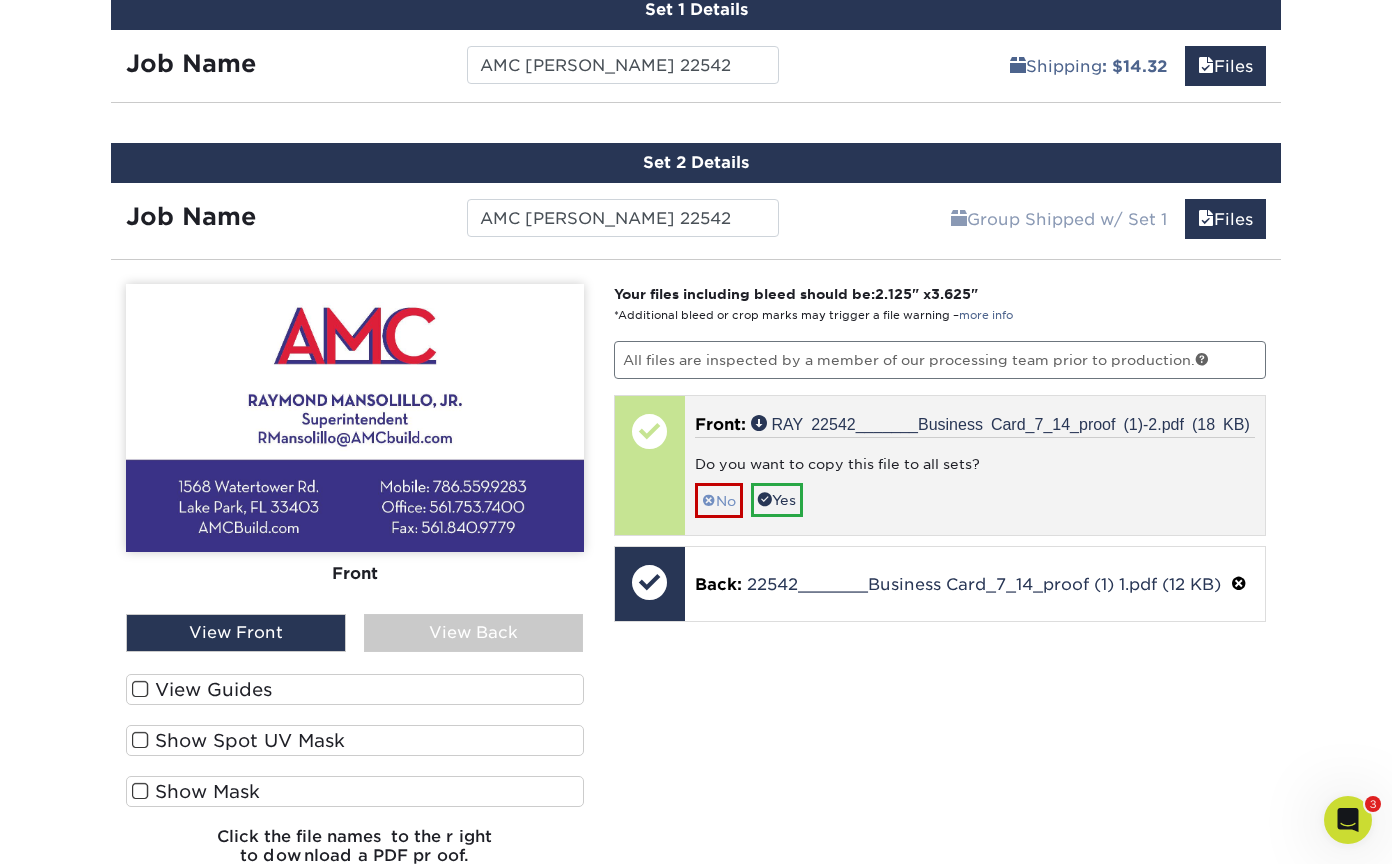 click on "No" at bounding box center [719, 500] 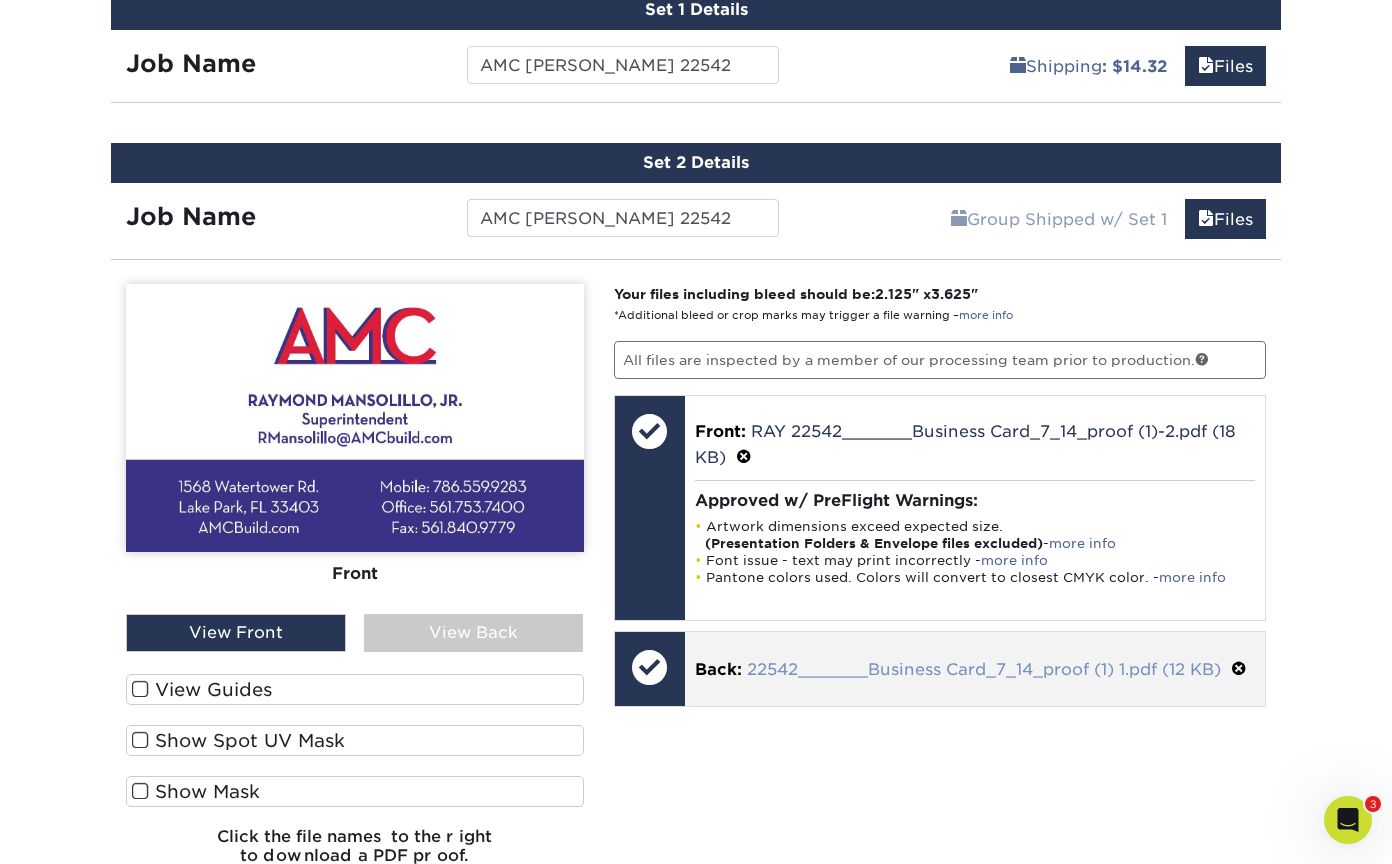 click on "22542_______Business Card_7_14_proof (1) 1.pdf (12 KB)" at bounding box center [984, 669] 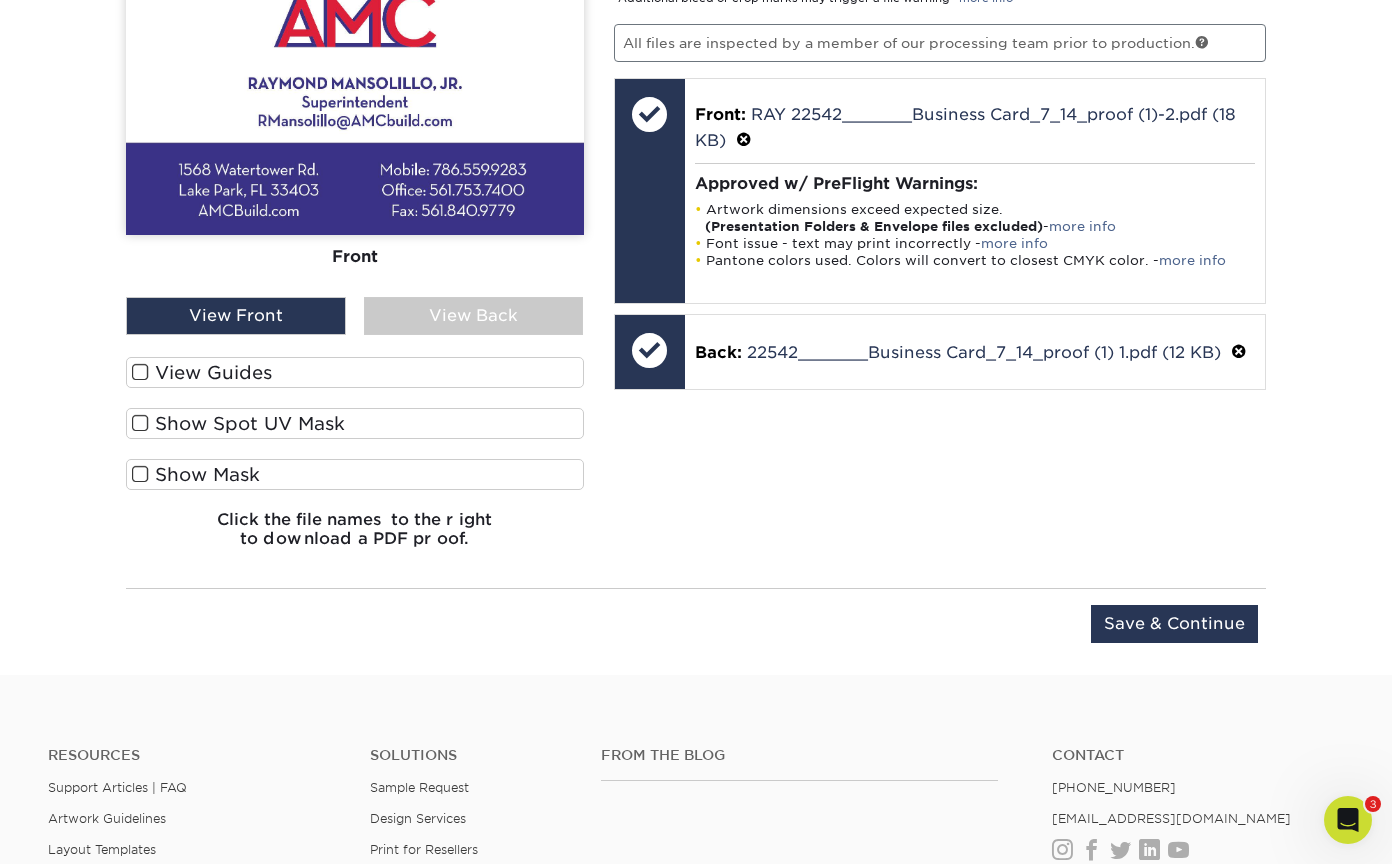 scroll, scrollTop: 1554, scrollLeft: 0, axis: vertical 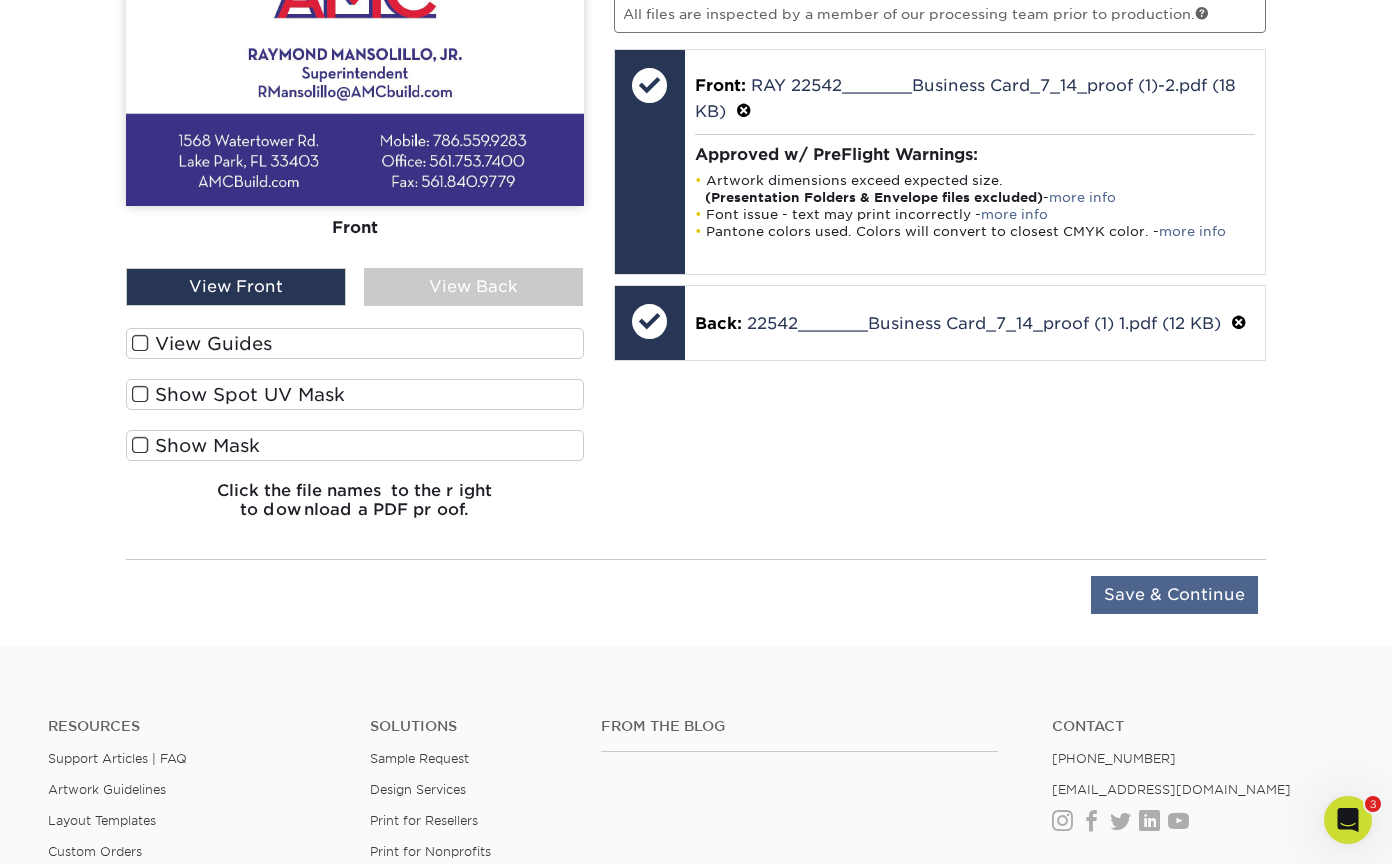 click on "Save & Continue" at bounding box center [1174, 595] 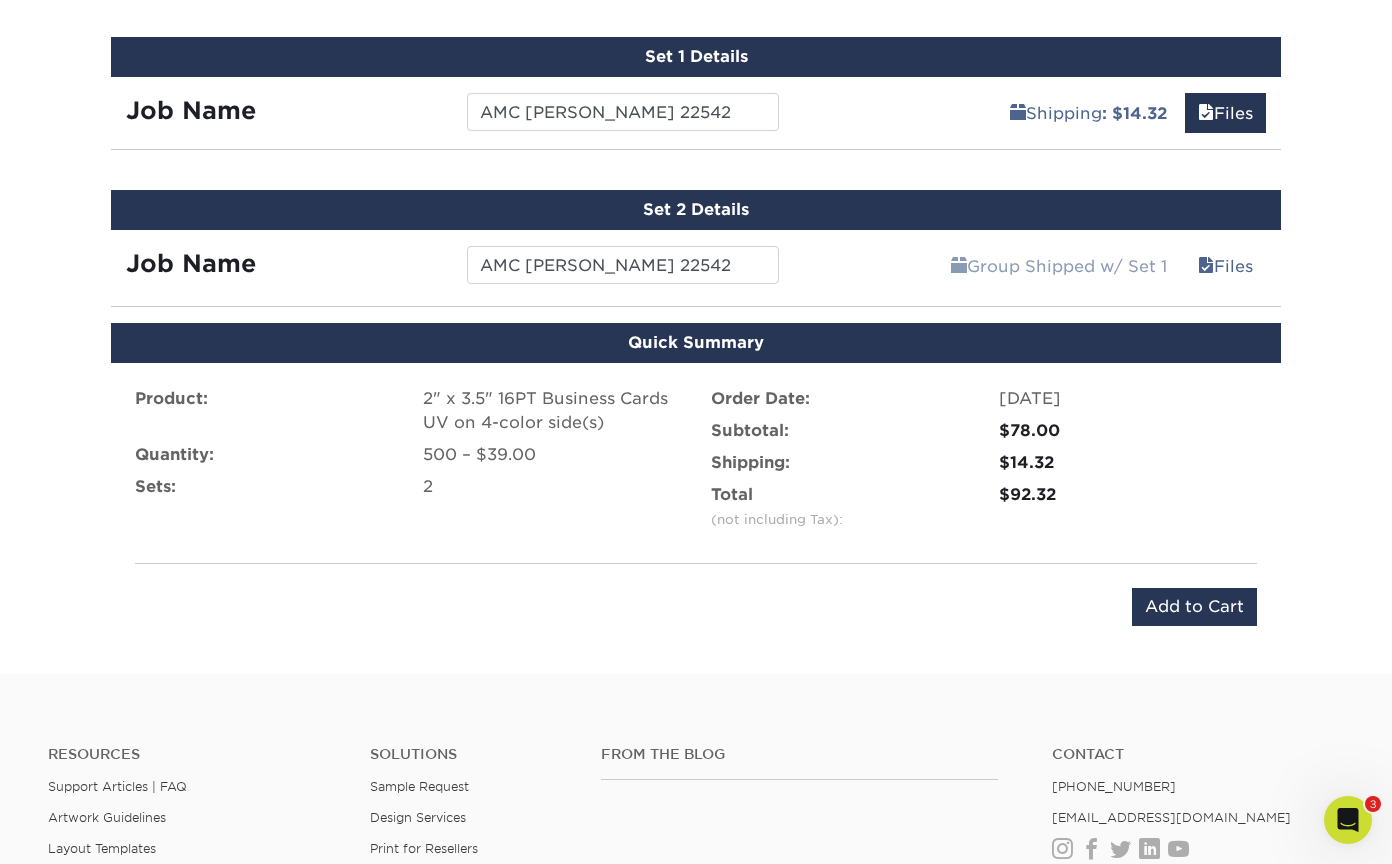 scroll, scrollTop: 1171, scrollLeft: 0, axis: vertical 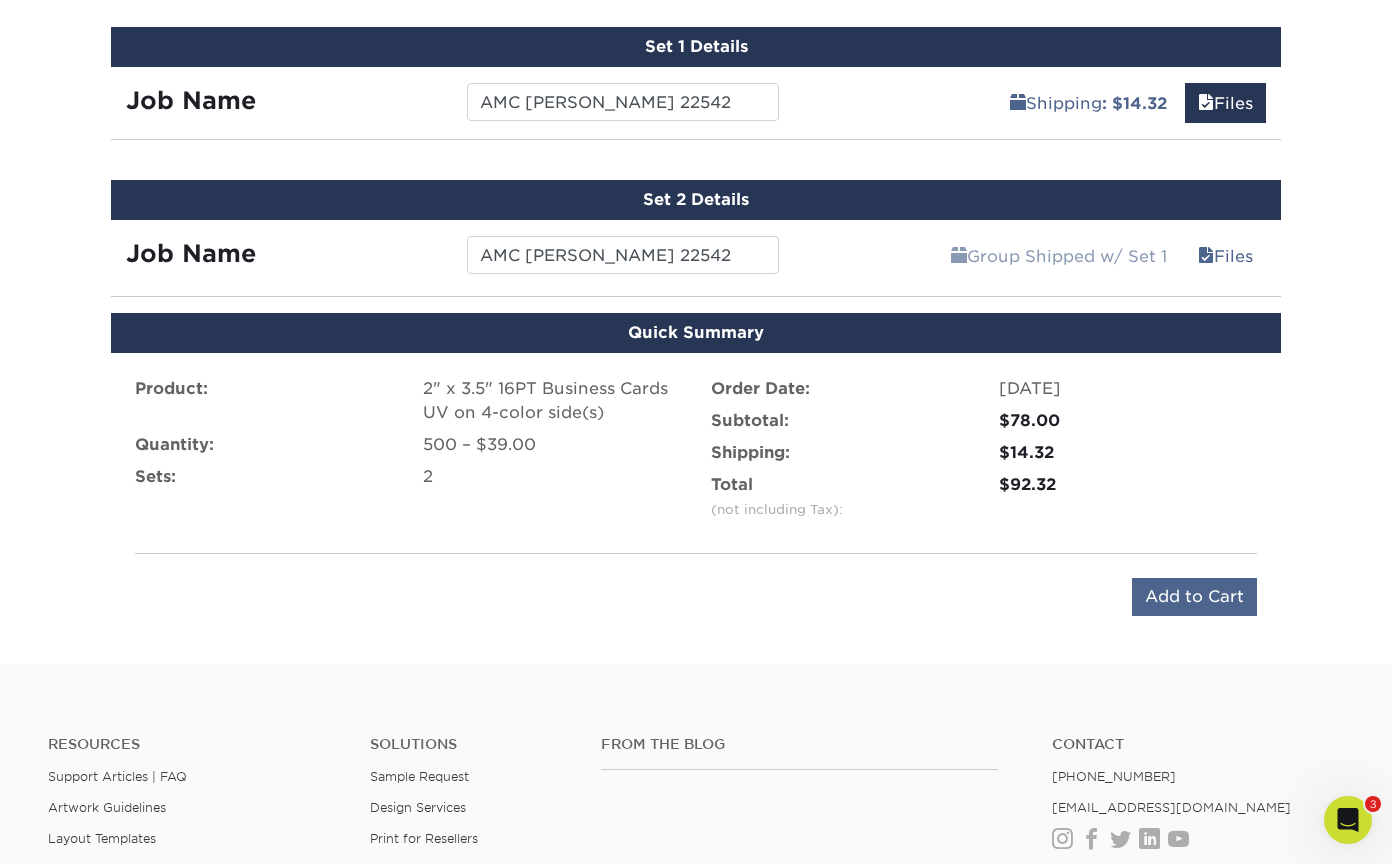 click on "Add to Cart" at bounding box center (1194, 597) 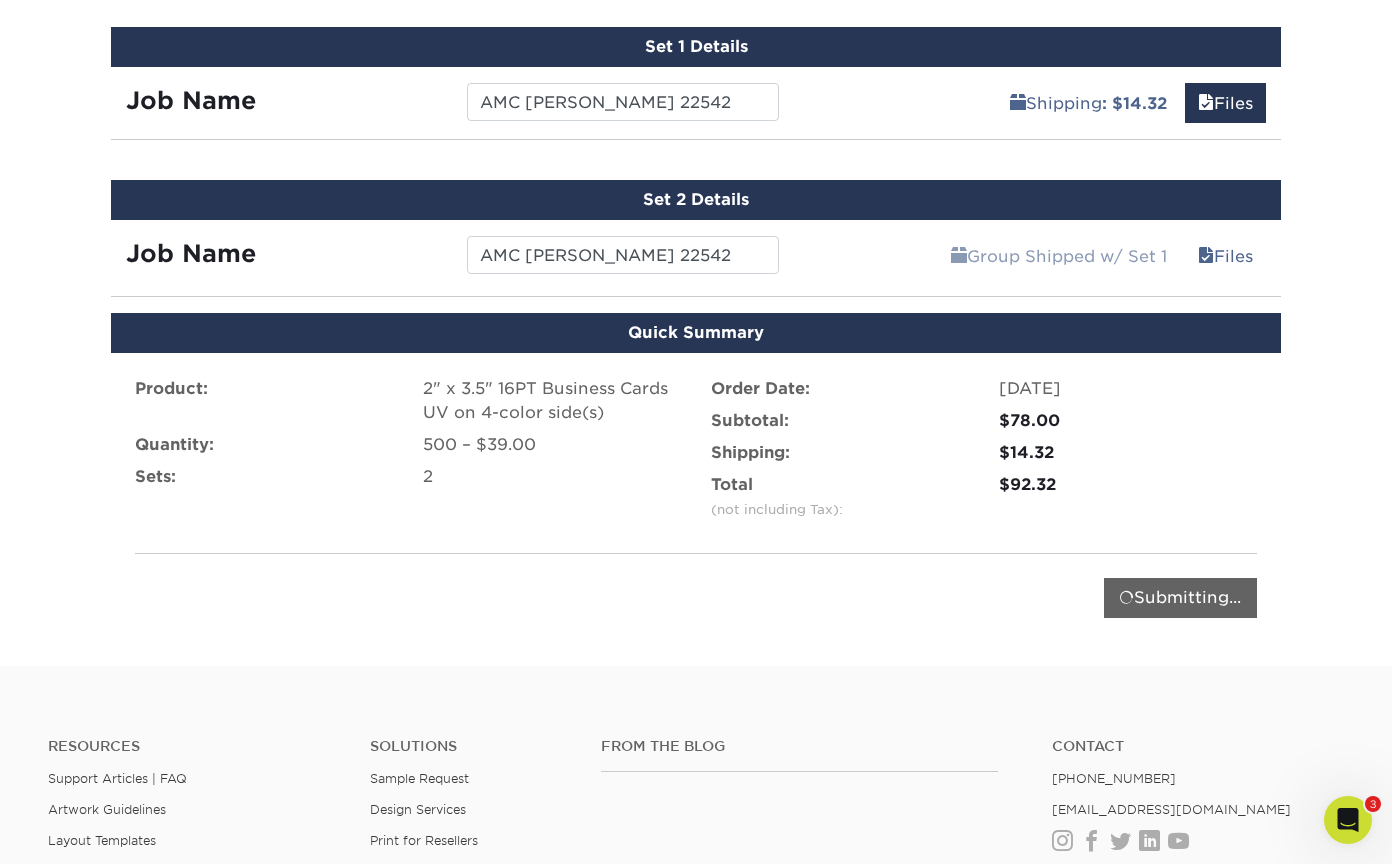 scroll, scrollTop: 1171, scrollLeft: 0, axis: vertical 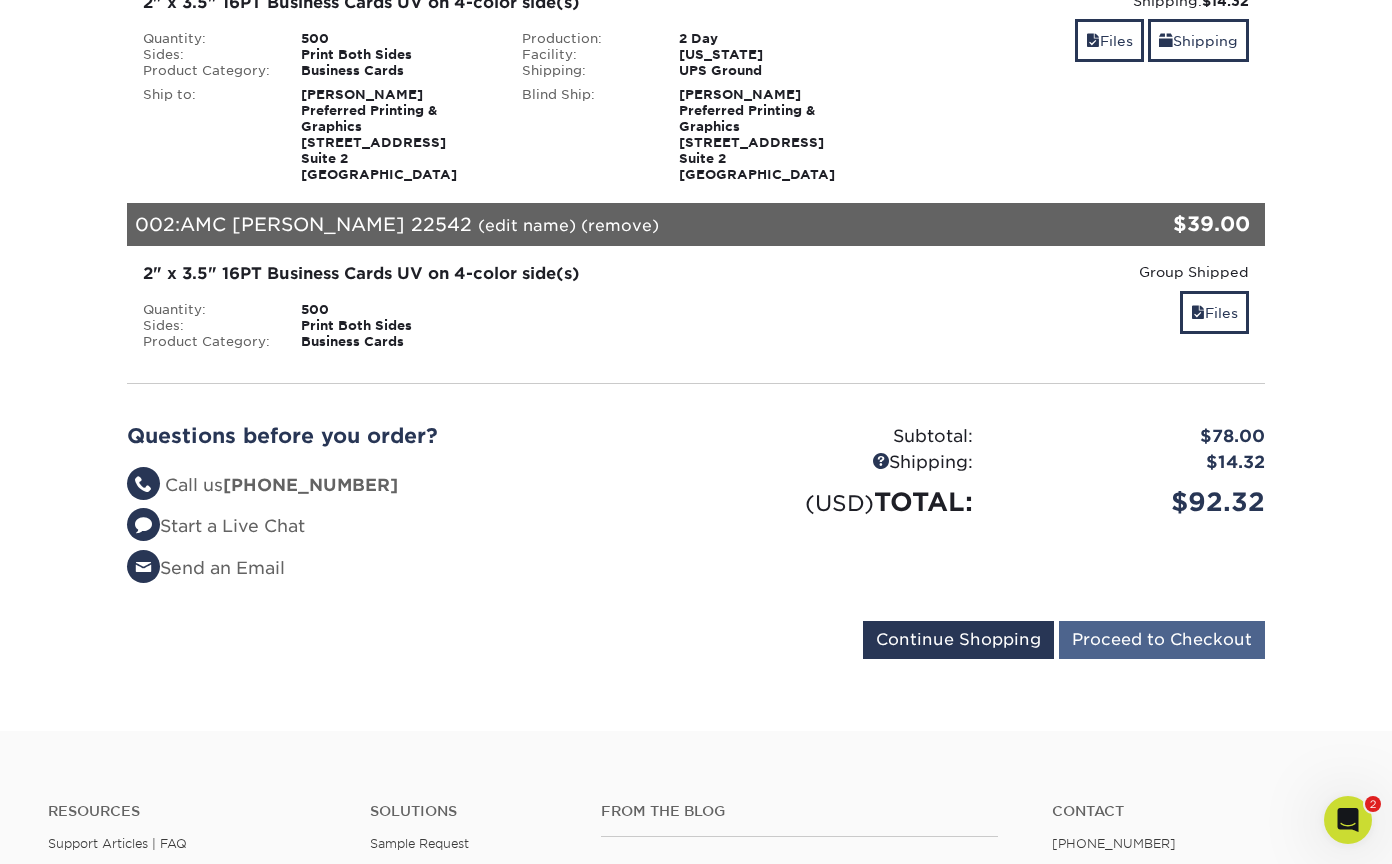 click on "Proceed to Checkout" at bounding box center (1162, 640) 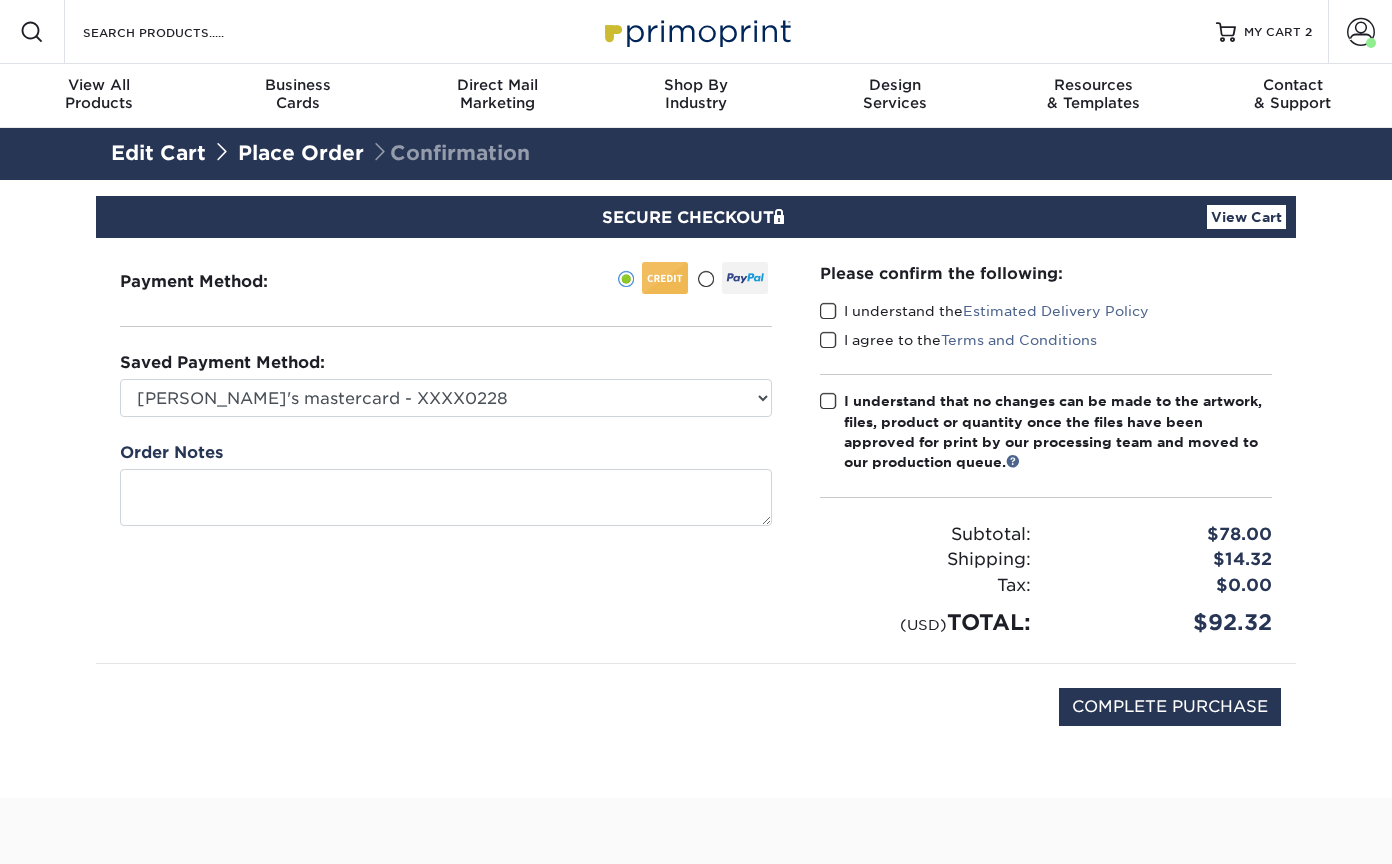 scroll, scrollTop: 0, scrollLeft: 0, axis: both 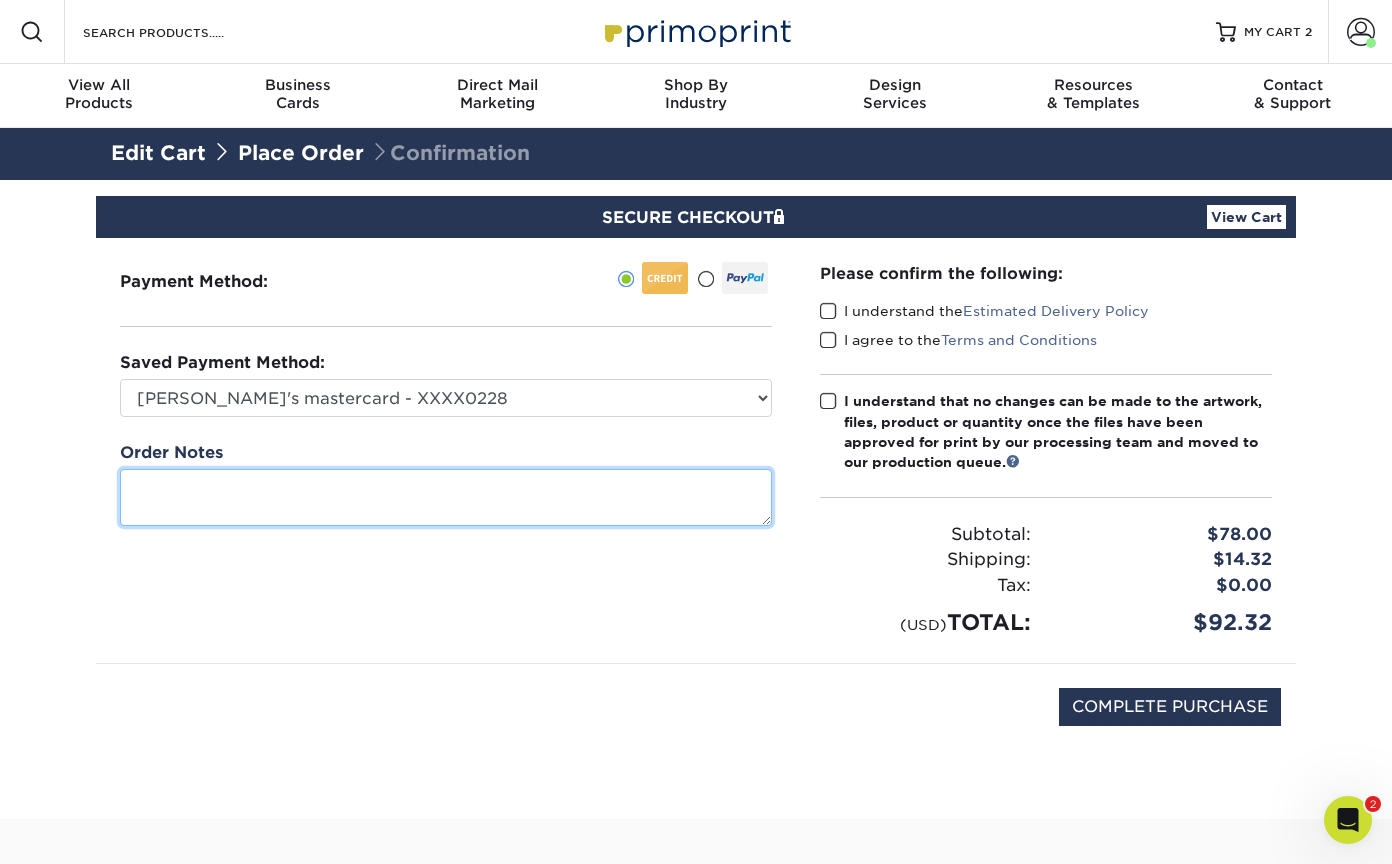 click at bounding box center (446, 497) 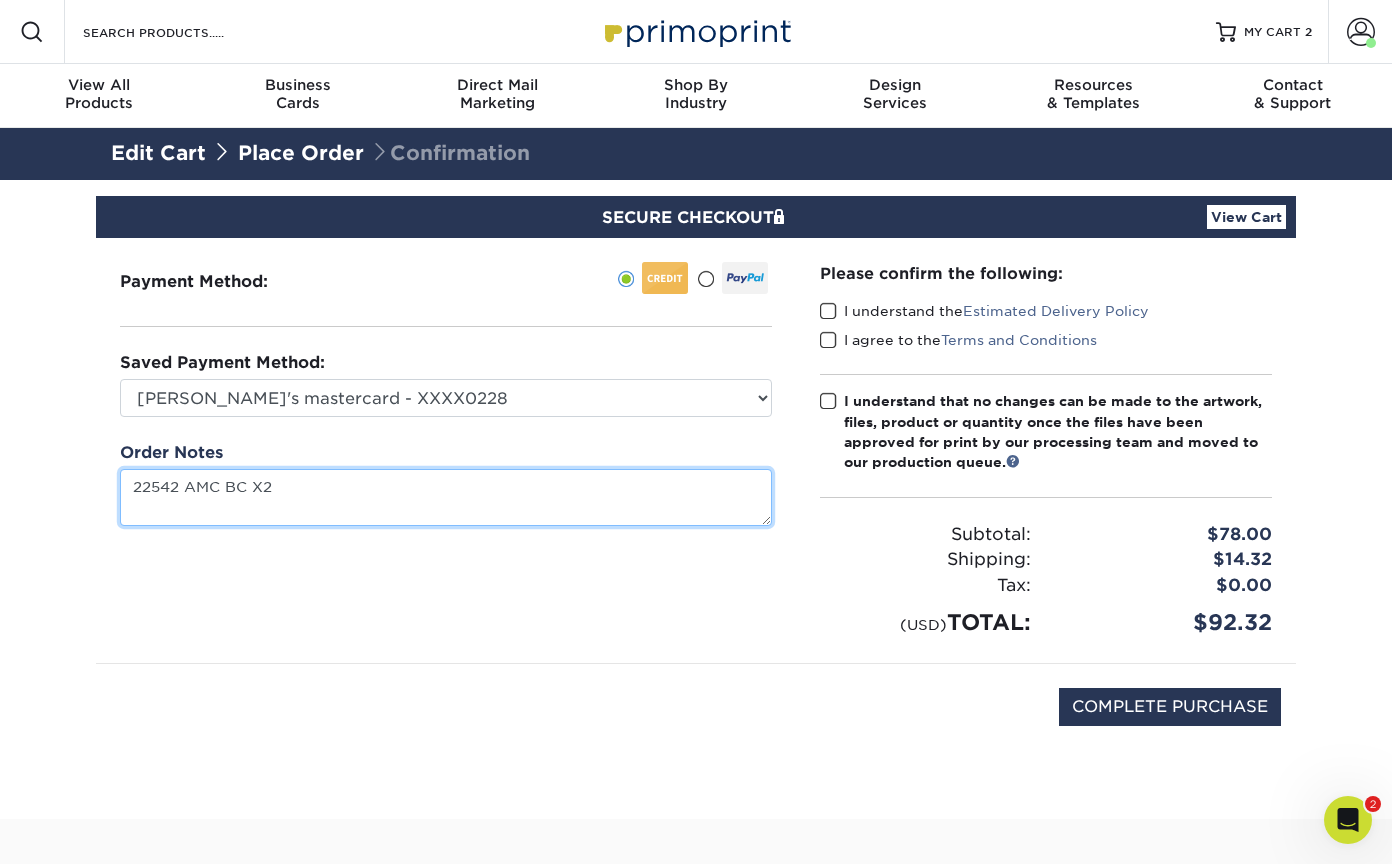 type on "22542 AMC BC X2" 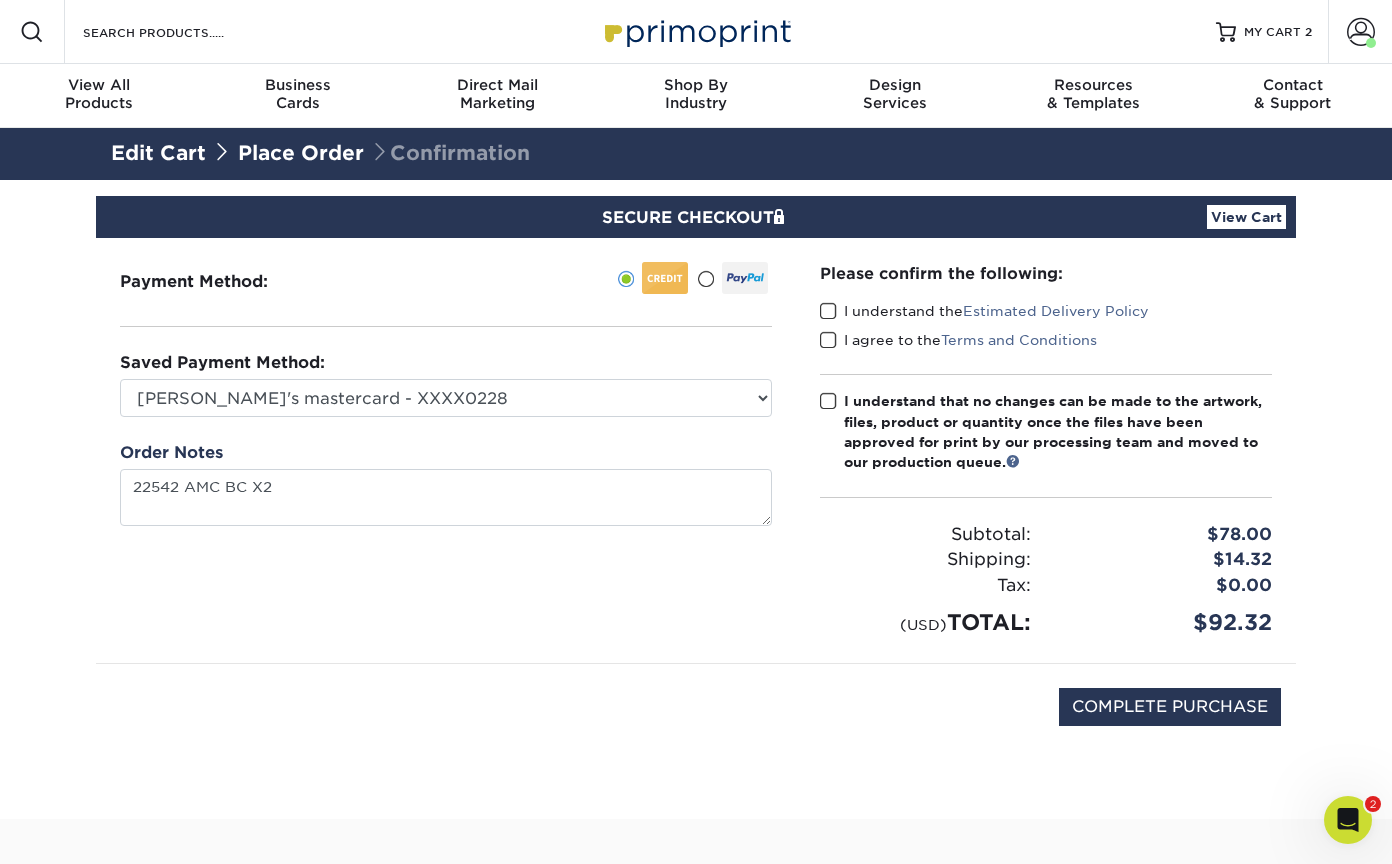 click at bounding box center [828, 311] 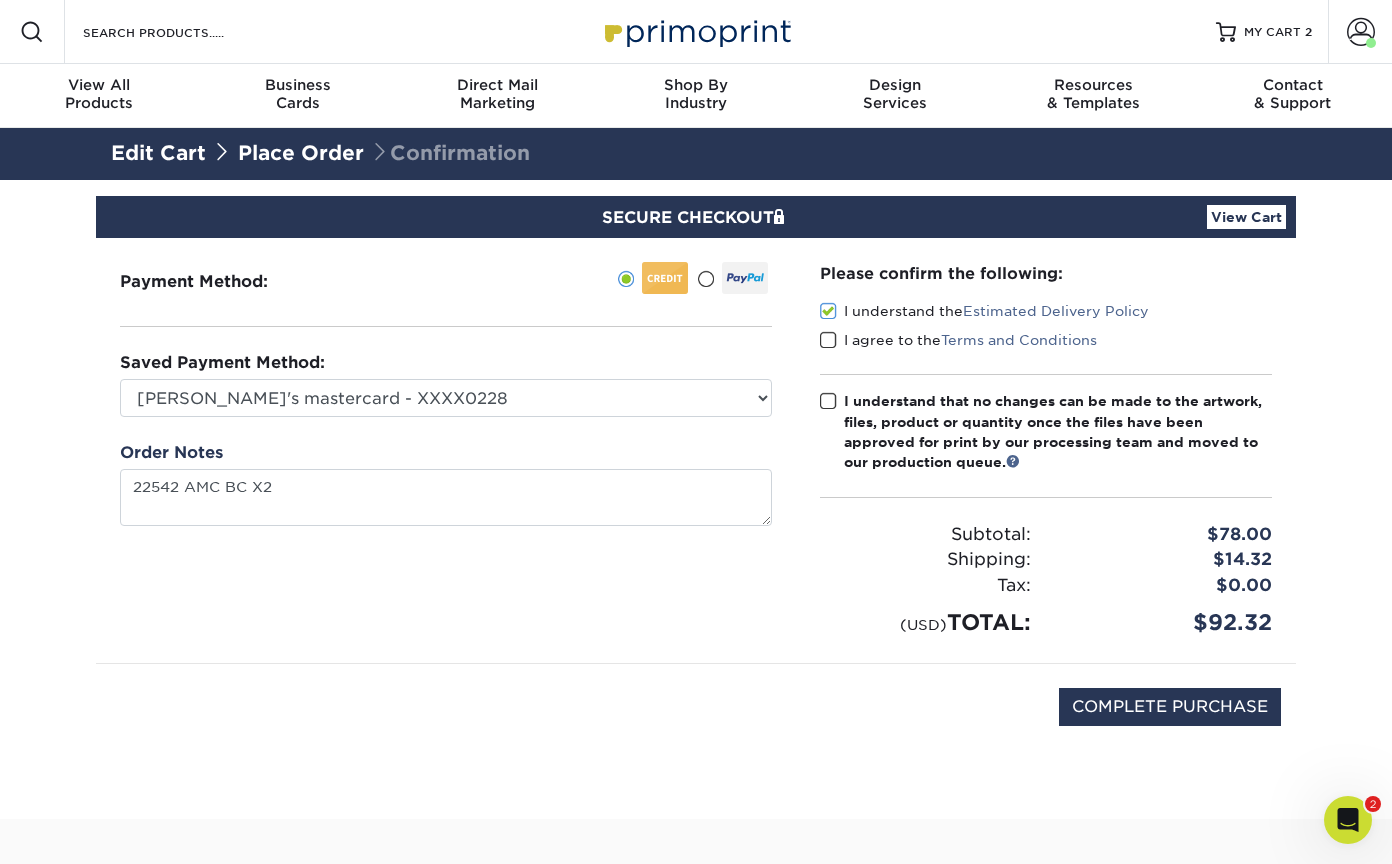 click at bounding box center (828, 340) 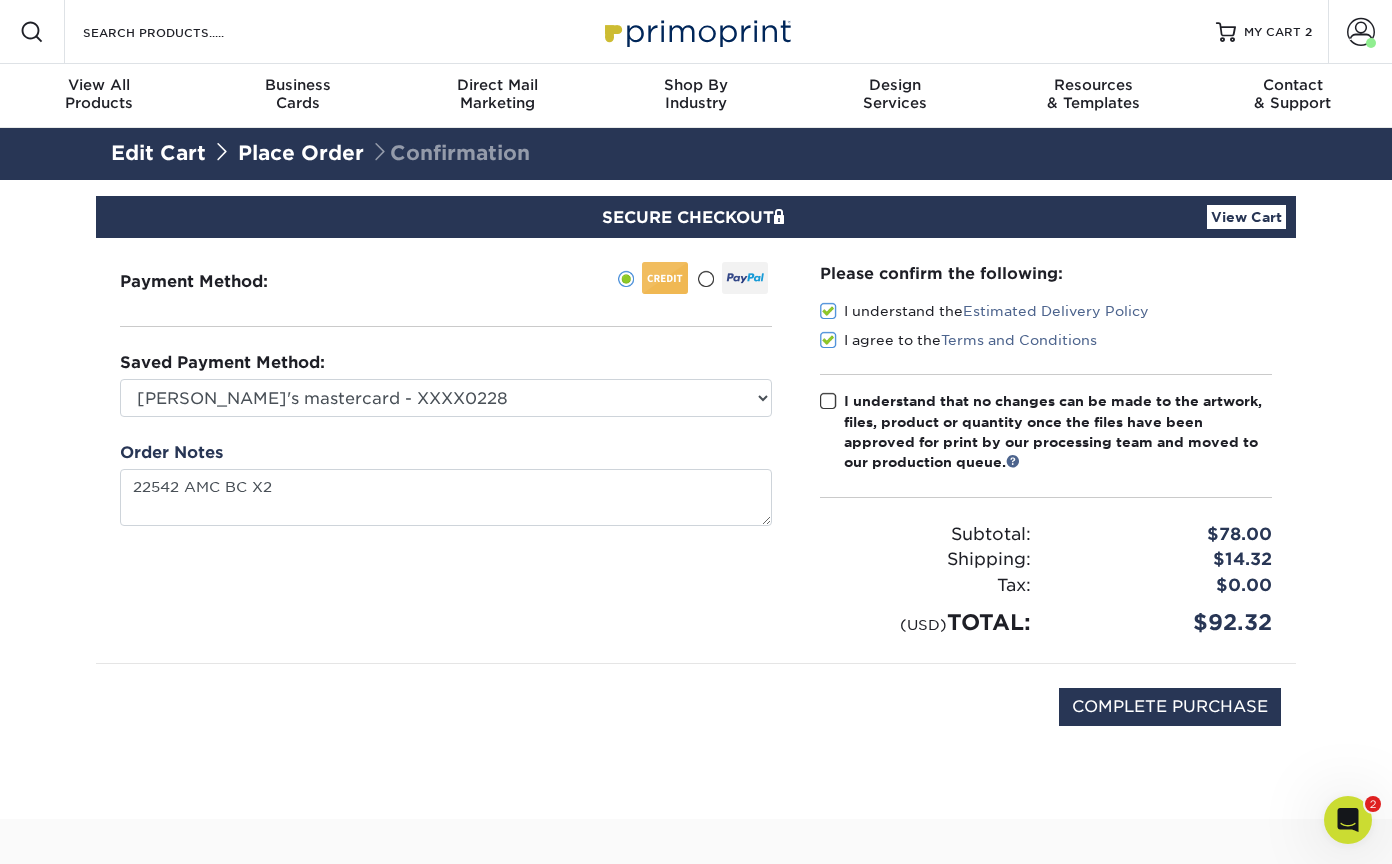 click at bounding box center (828, 401) 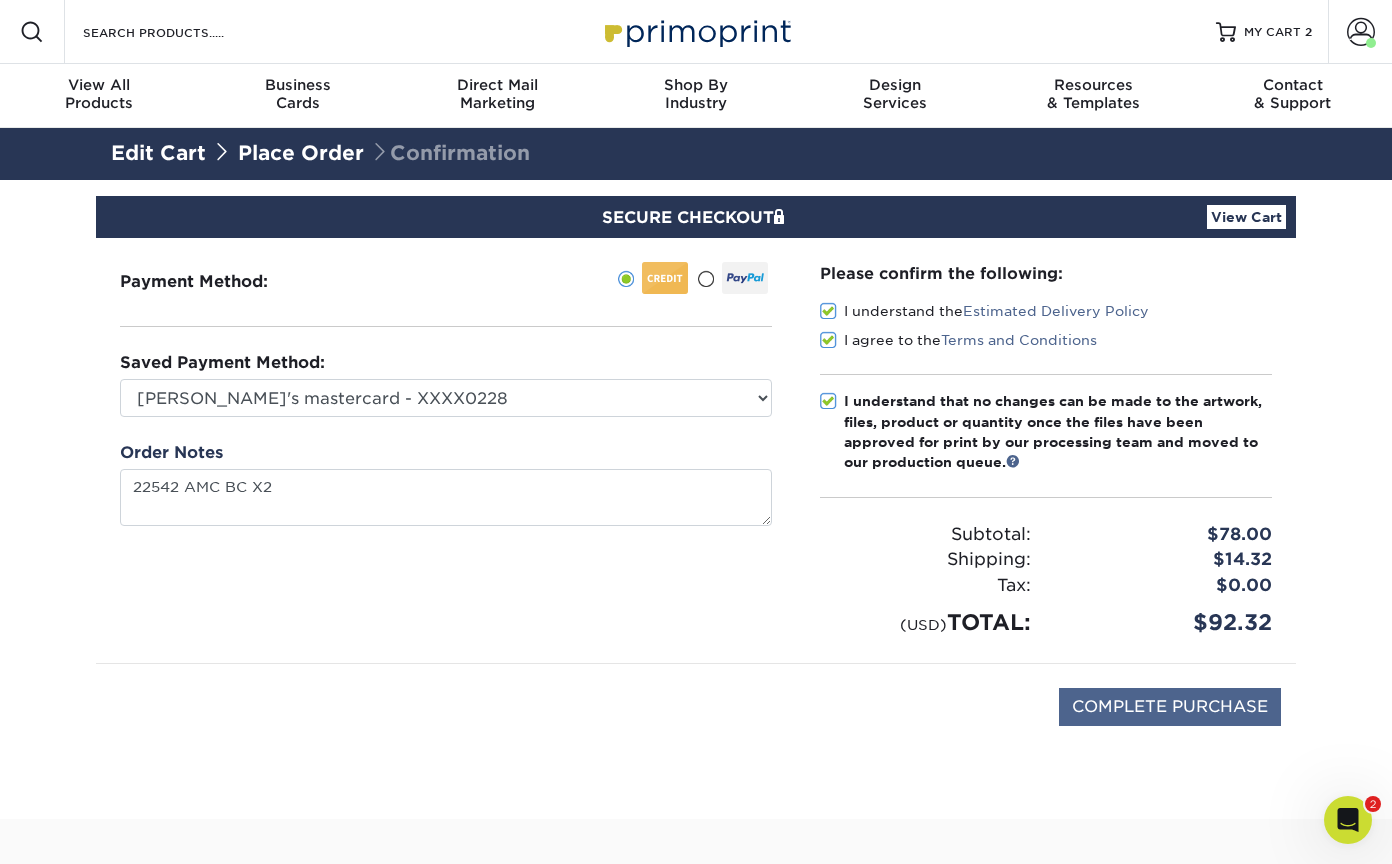 click on "COMPLETE PURCHASE" at bounding box center [1170, 707] 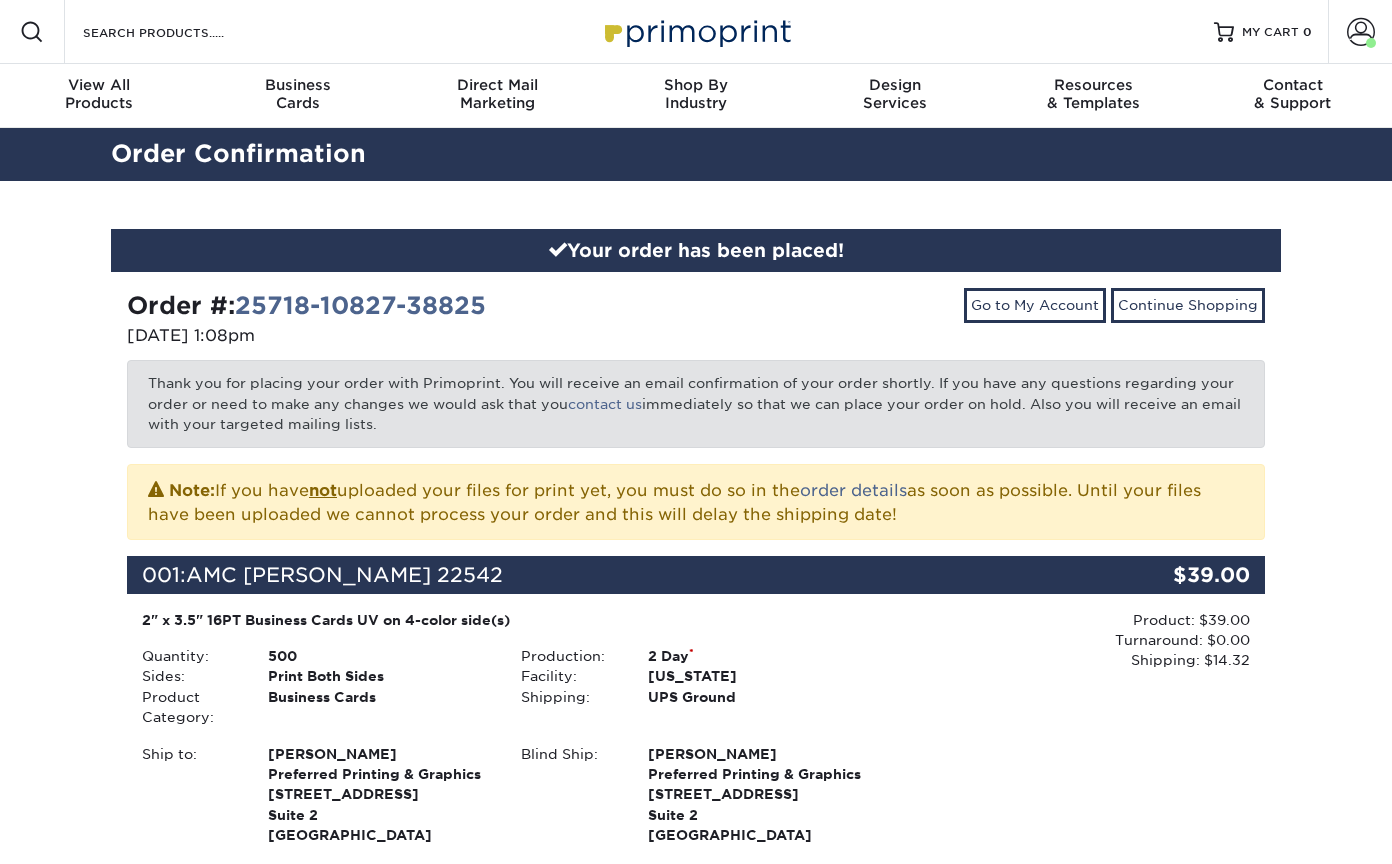 scroll, scrollTop: 0, scrollLeft: 0, axis: both 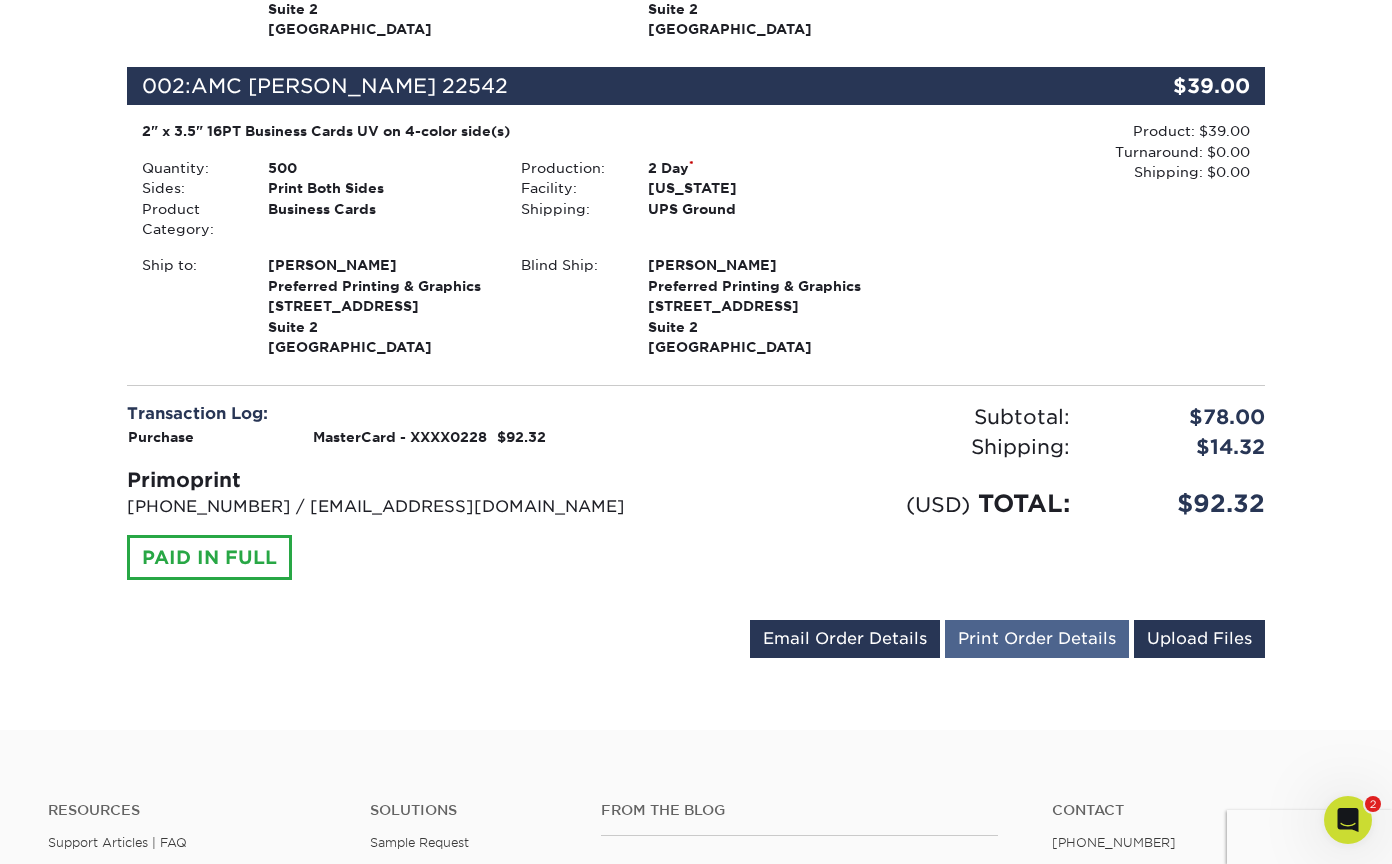 click on "Print Order Details" at bounding box center [1037, 639] 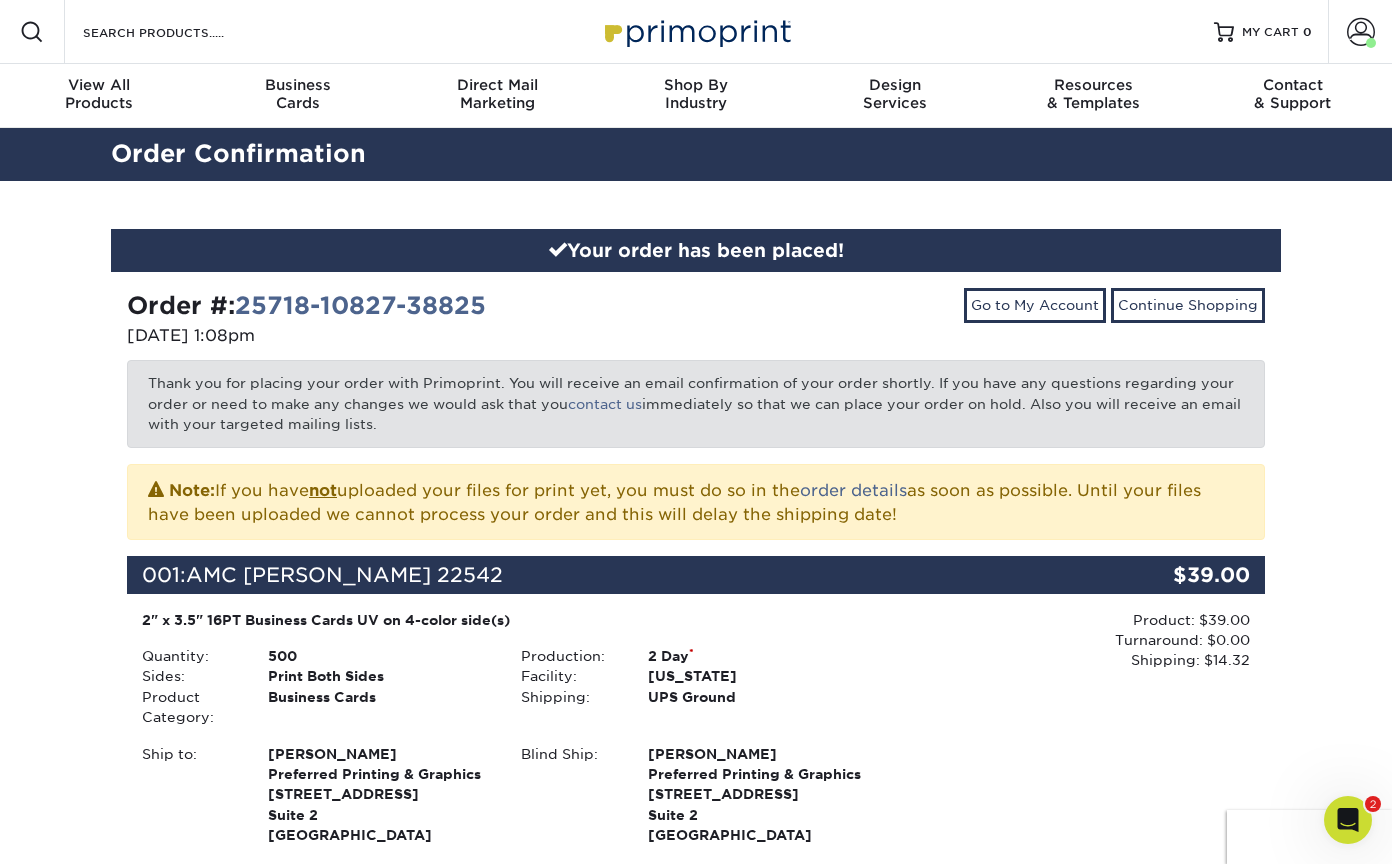 scroll, scrollTop: 0, scrollLeft: 0, axis: both 